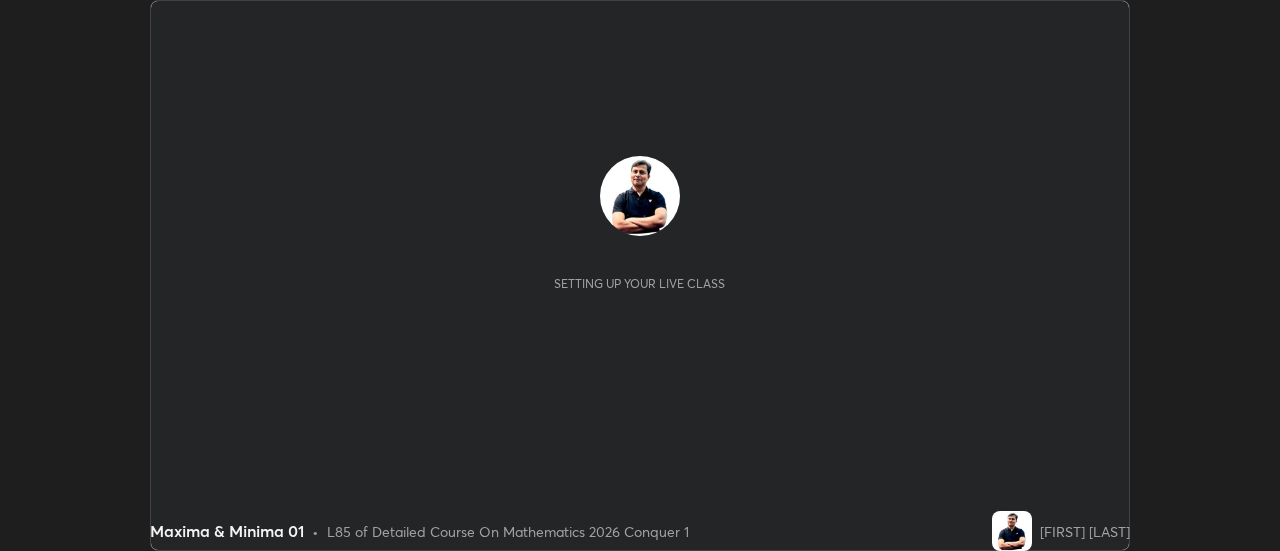 scroll, scrollTop: 0, scrollLeft: 0, axis: both 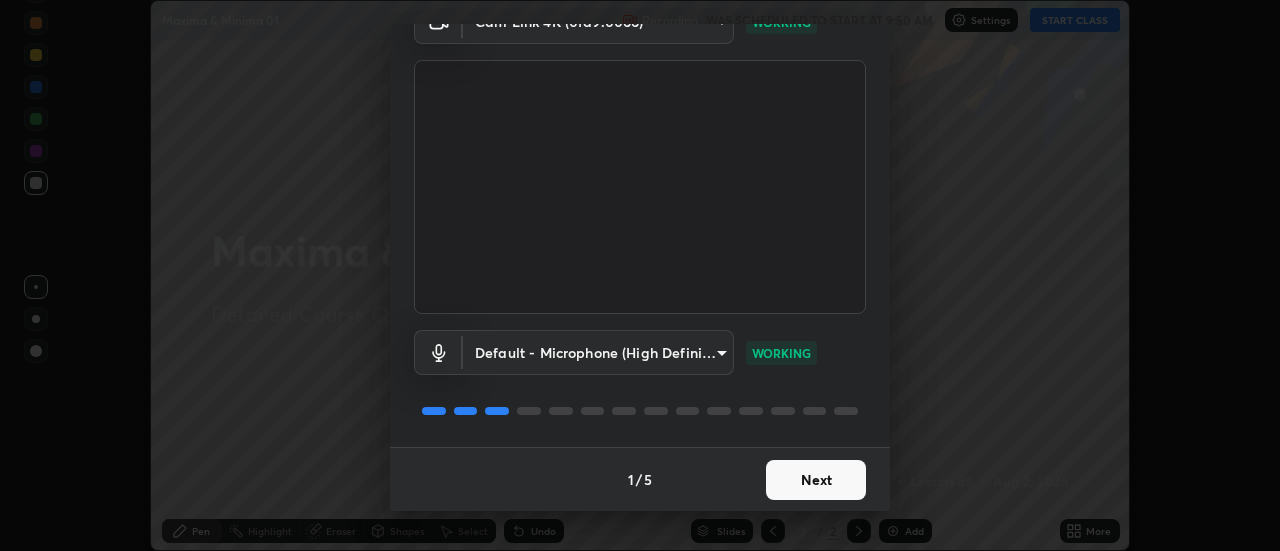 click on "Next" at bounding box center (816, 480) 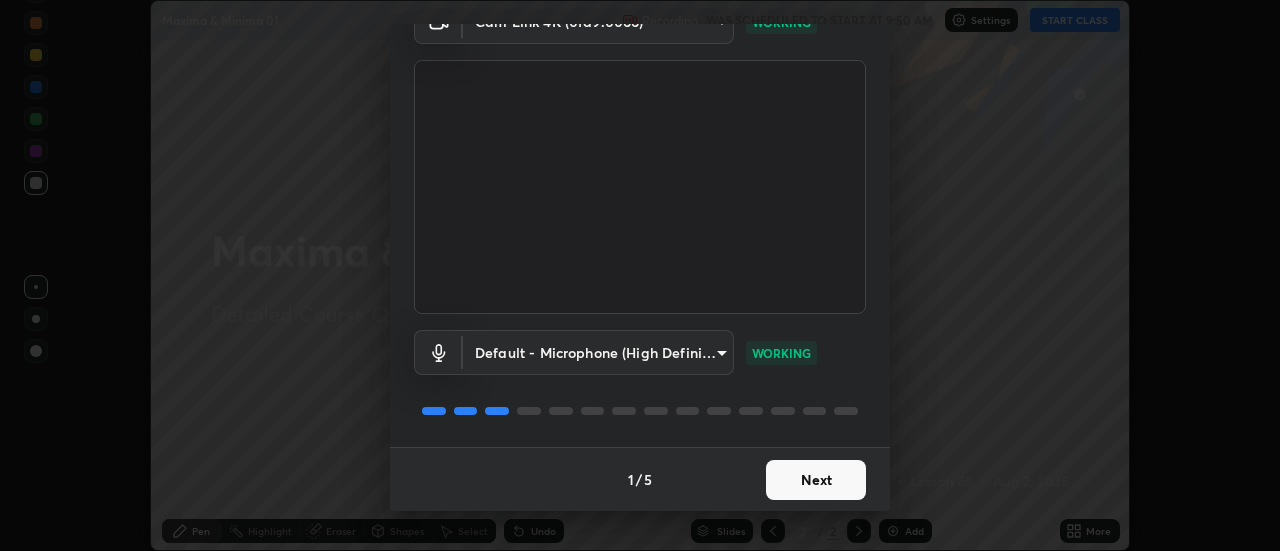 scroll, scrollTop: 0, scrollLeft: 0, axis: both 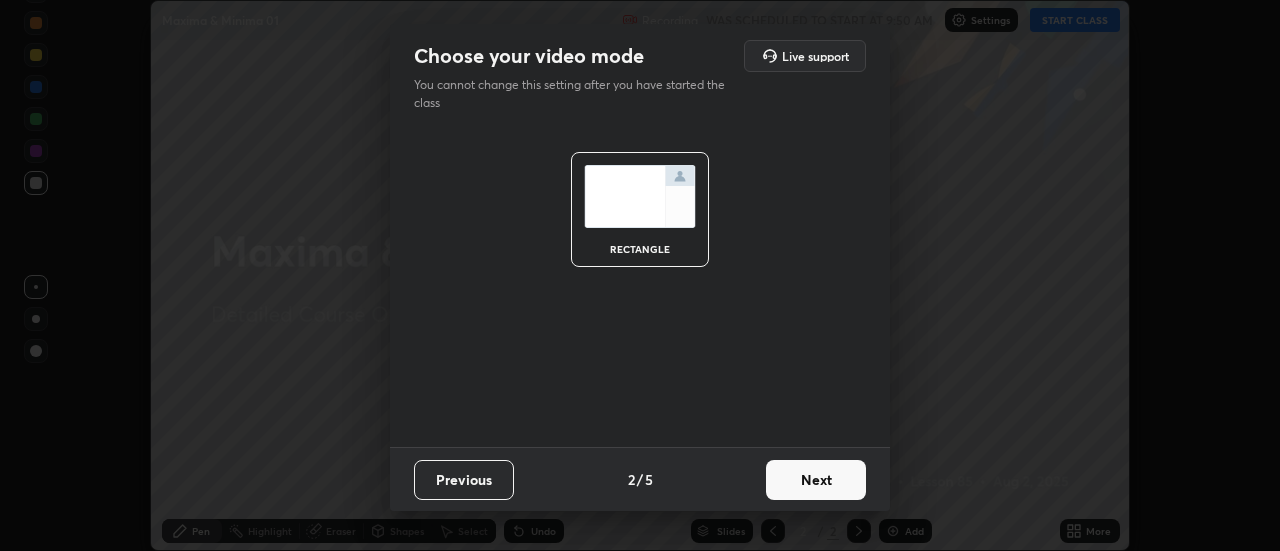click on "Next" at bounding box center [816, 480] 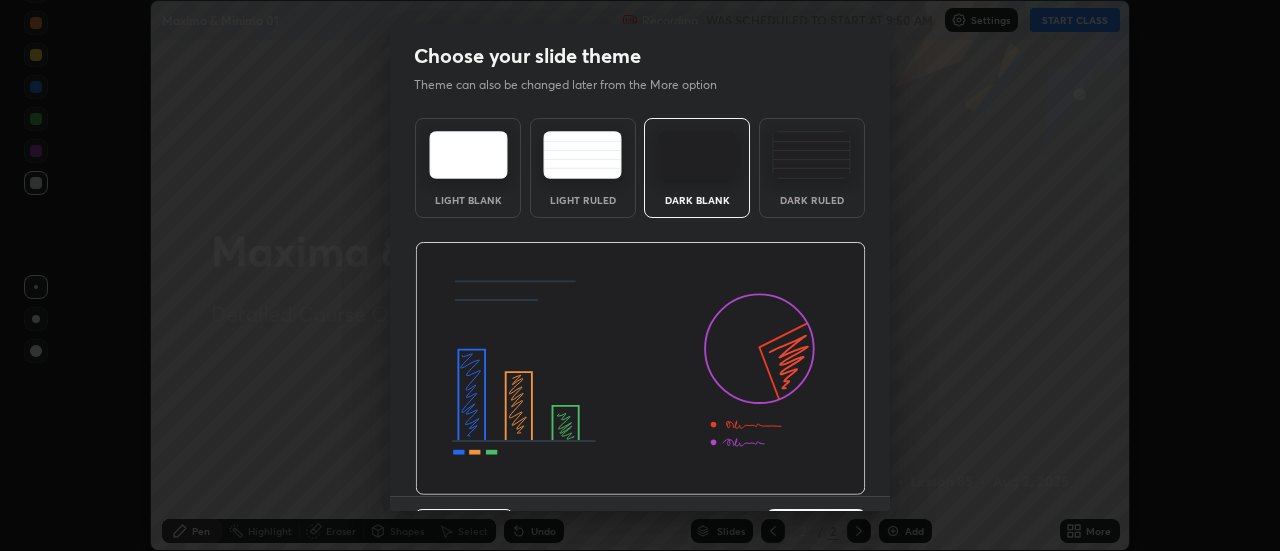 scroll, scrollTop: 49, scrollLeft: 0, axis: vertical 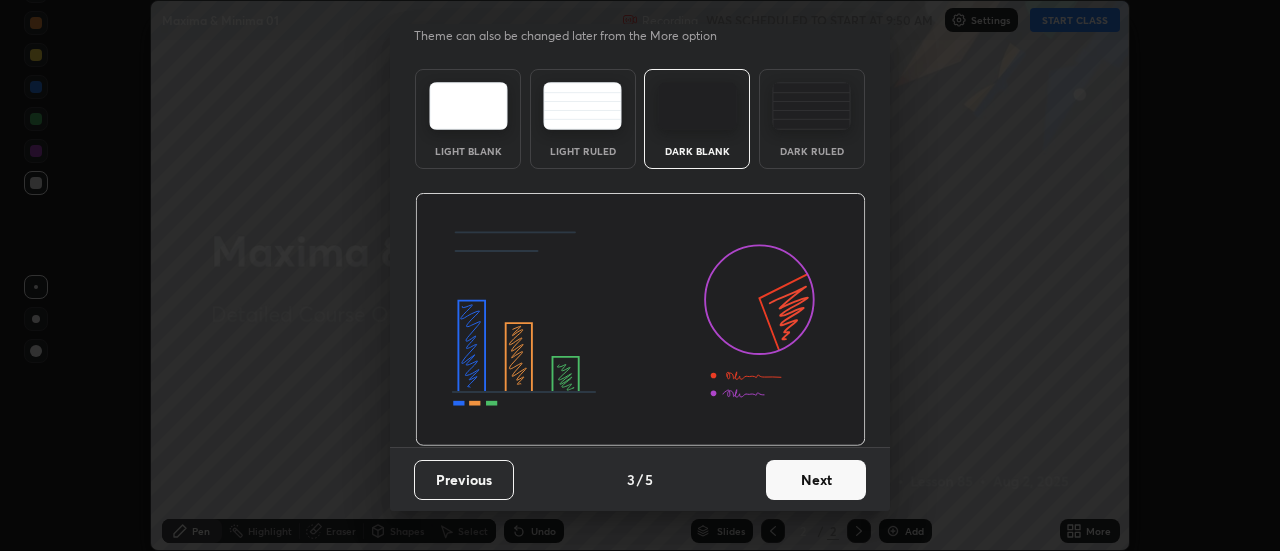 click on "Next" at bounding box center (816, 480) 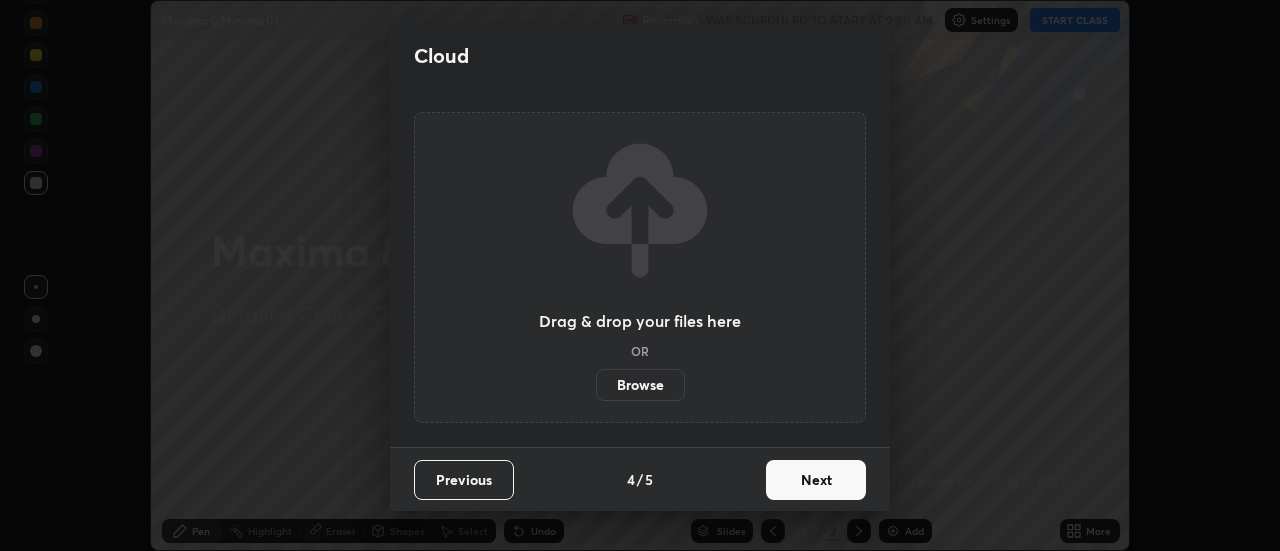 scroll, scrollTop: 0, scrollLeft: 0, axis: both 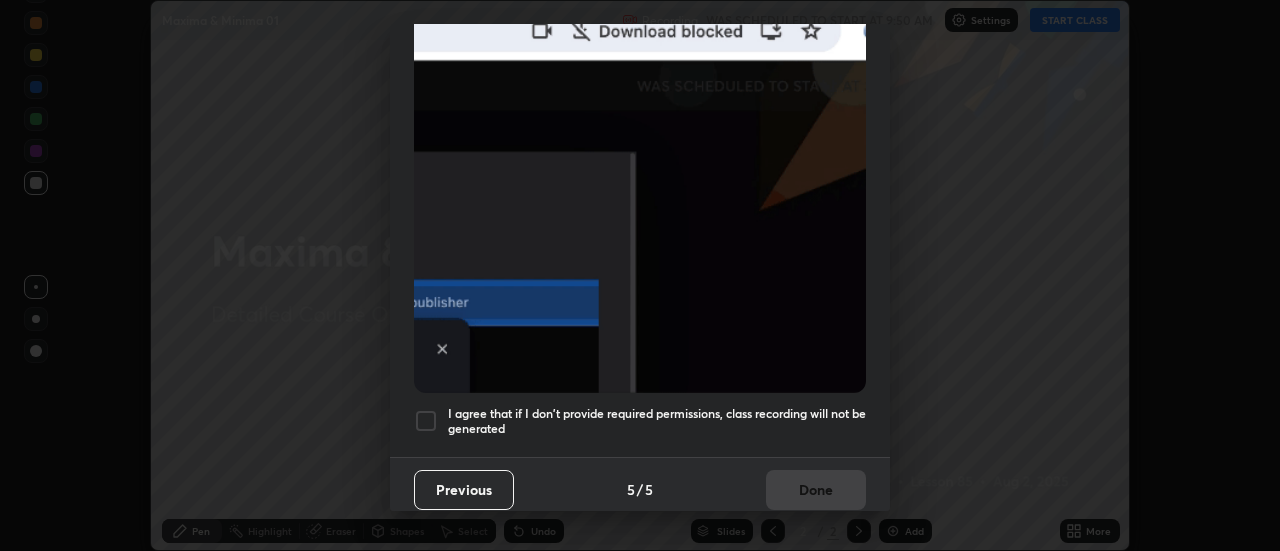 click at bounding box center [426, 421] 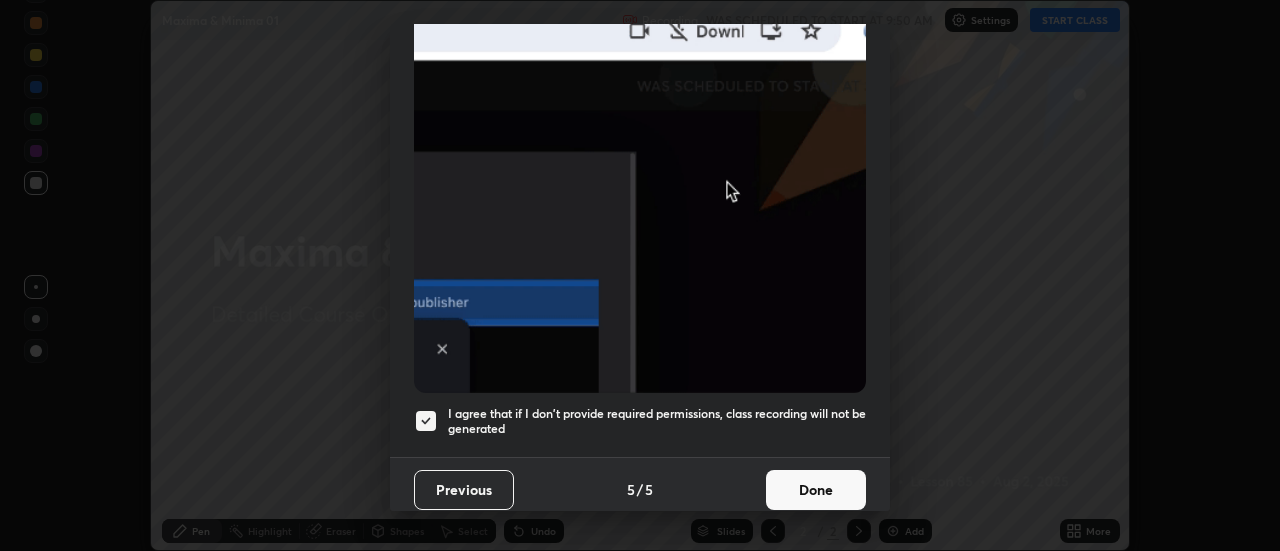 click on "Done" at bounding box center [816, 490] 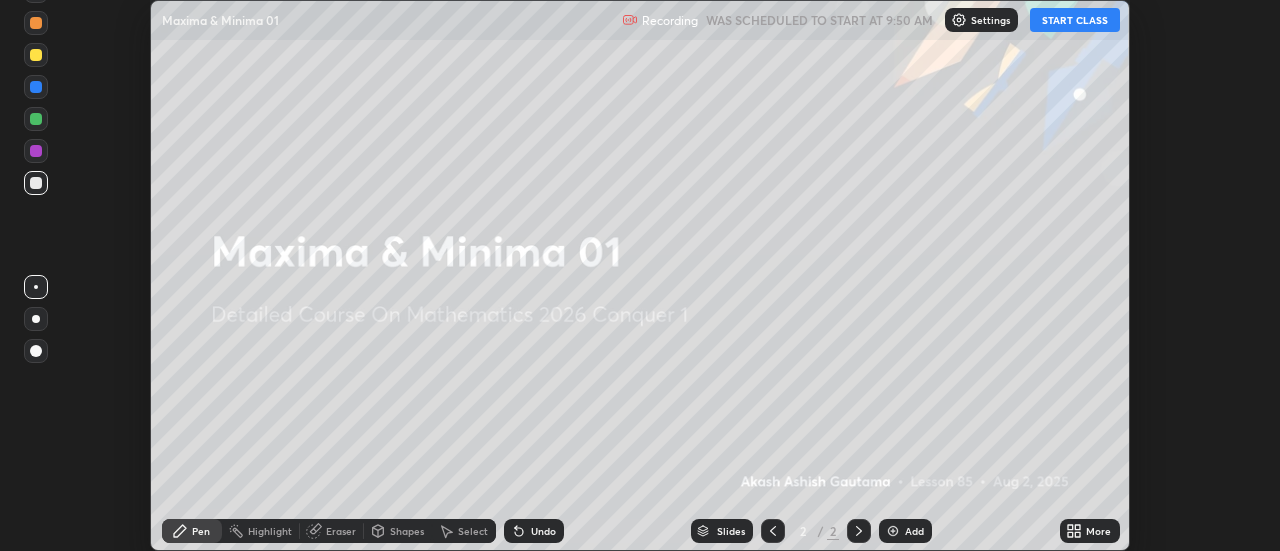 click on "START CLASS" at bounding box center (1075, 20) 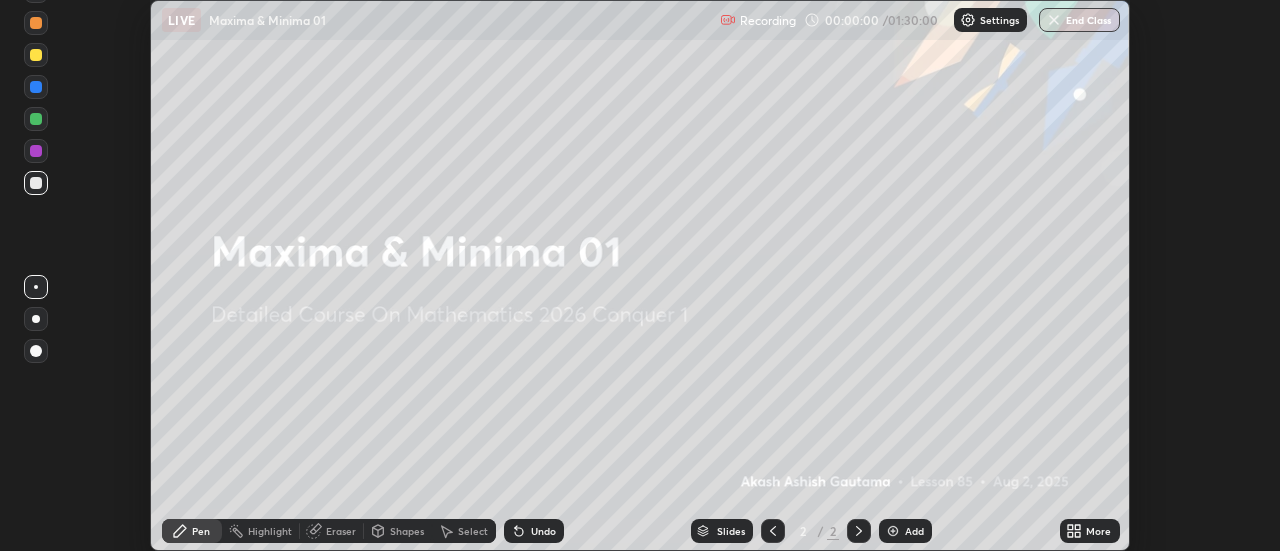 click 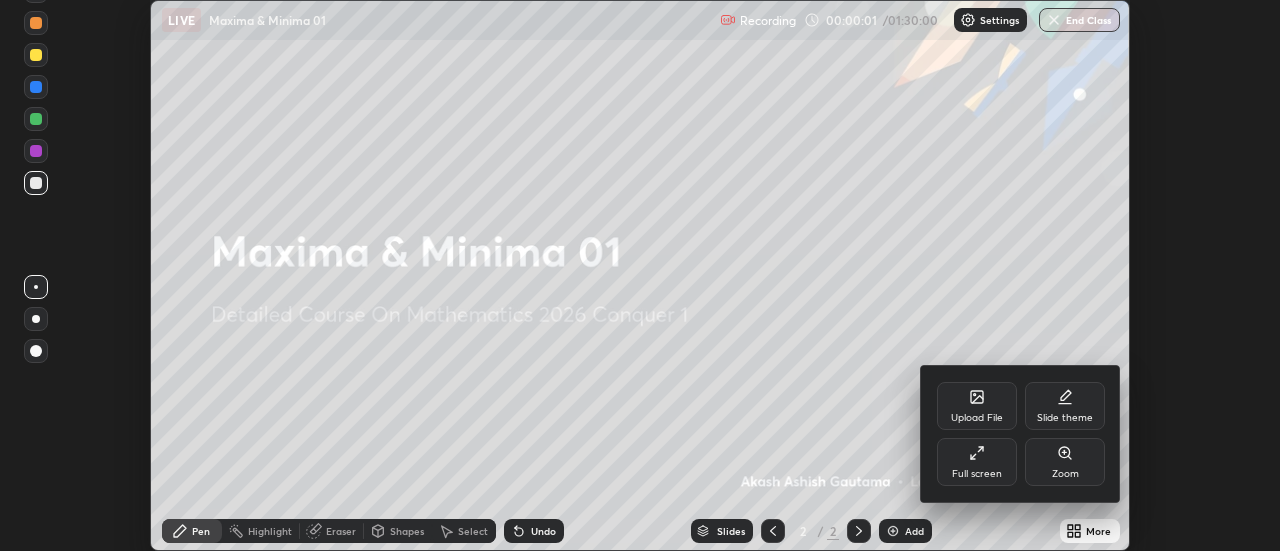 click on "Full screen" at bounding box center [977, 462] 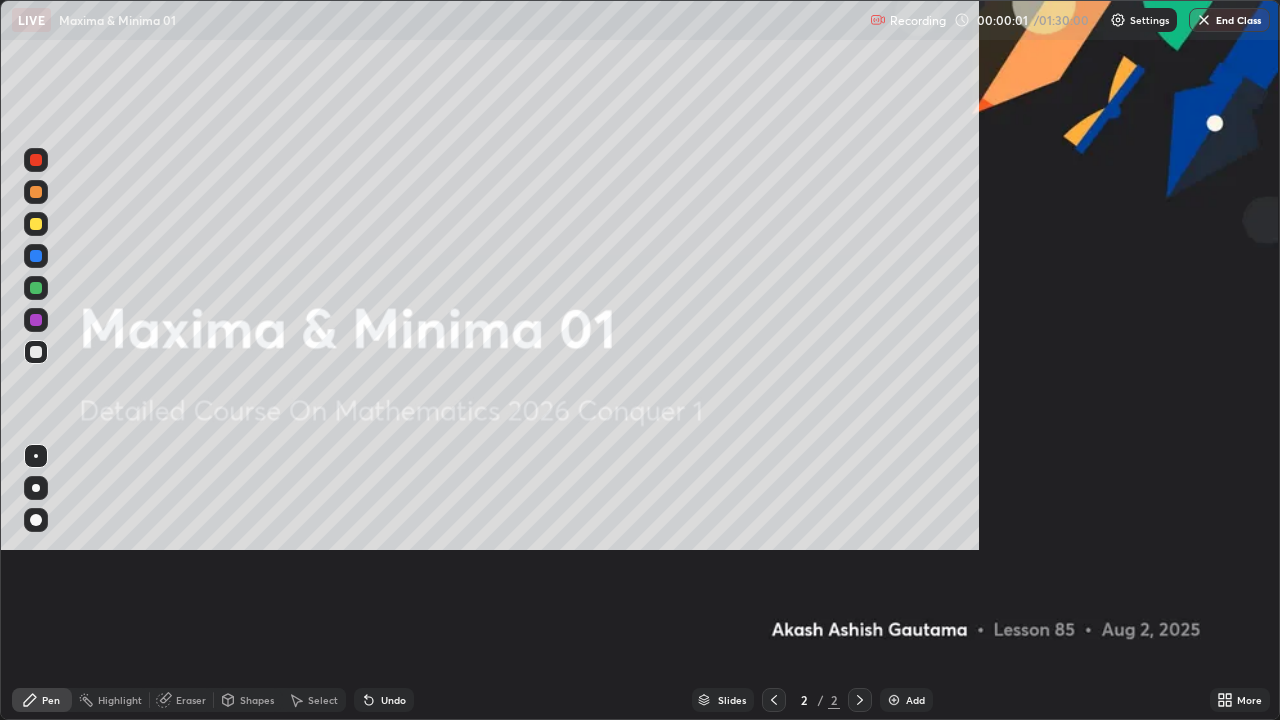 scroll, scrollTop: 99280, scrollLeft: 98720, axis: both 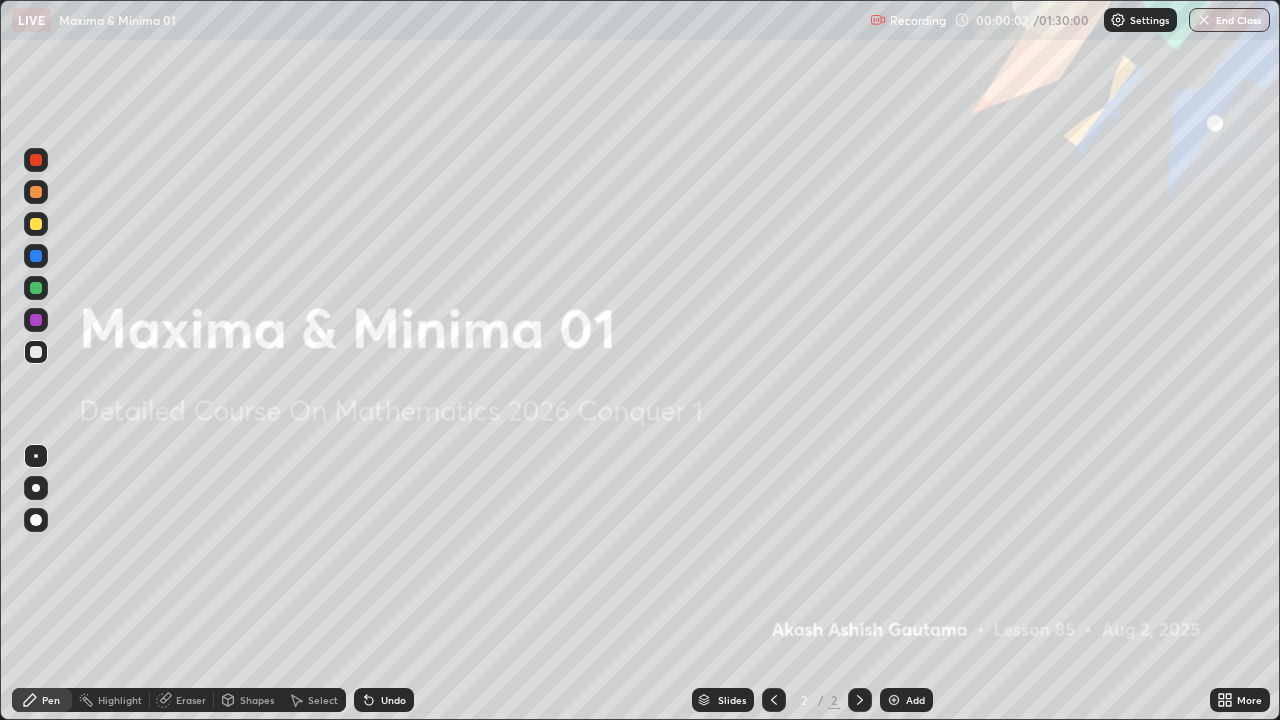 click on "Add" at bounding box center [915, 700] 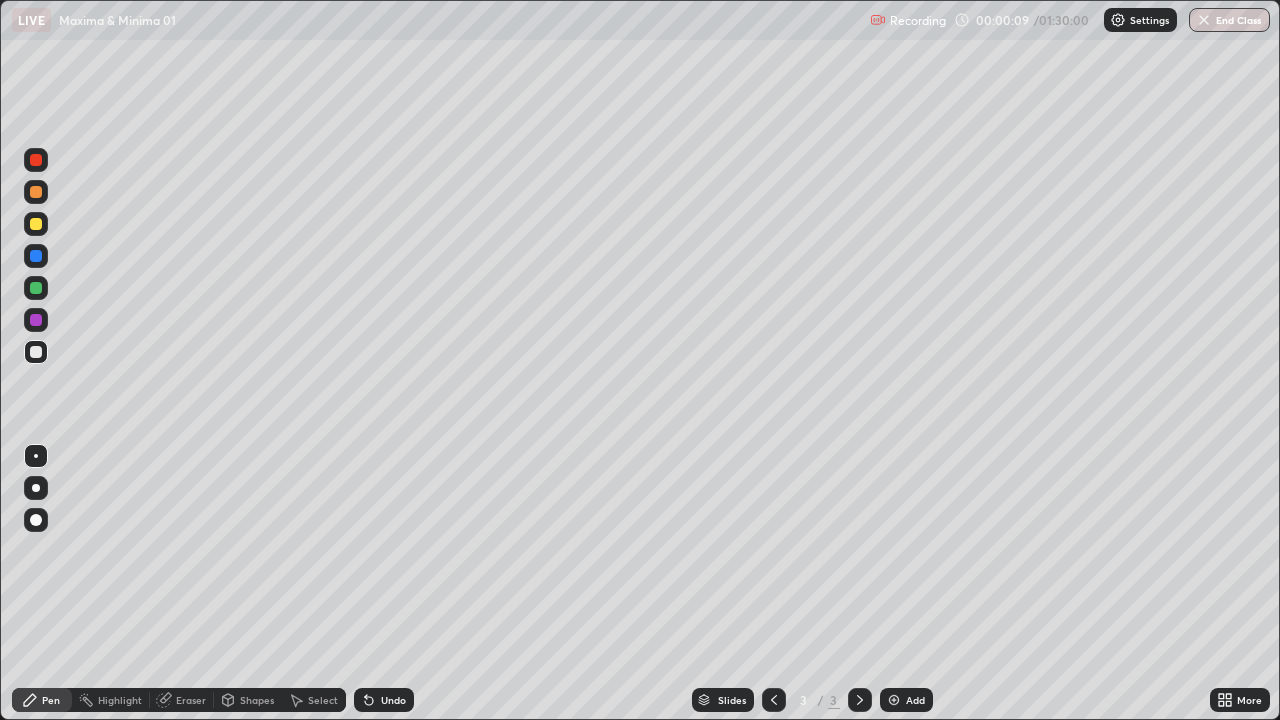 click at bounding box center [36, 488] 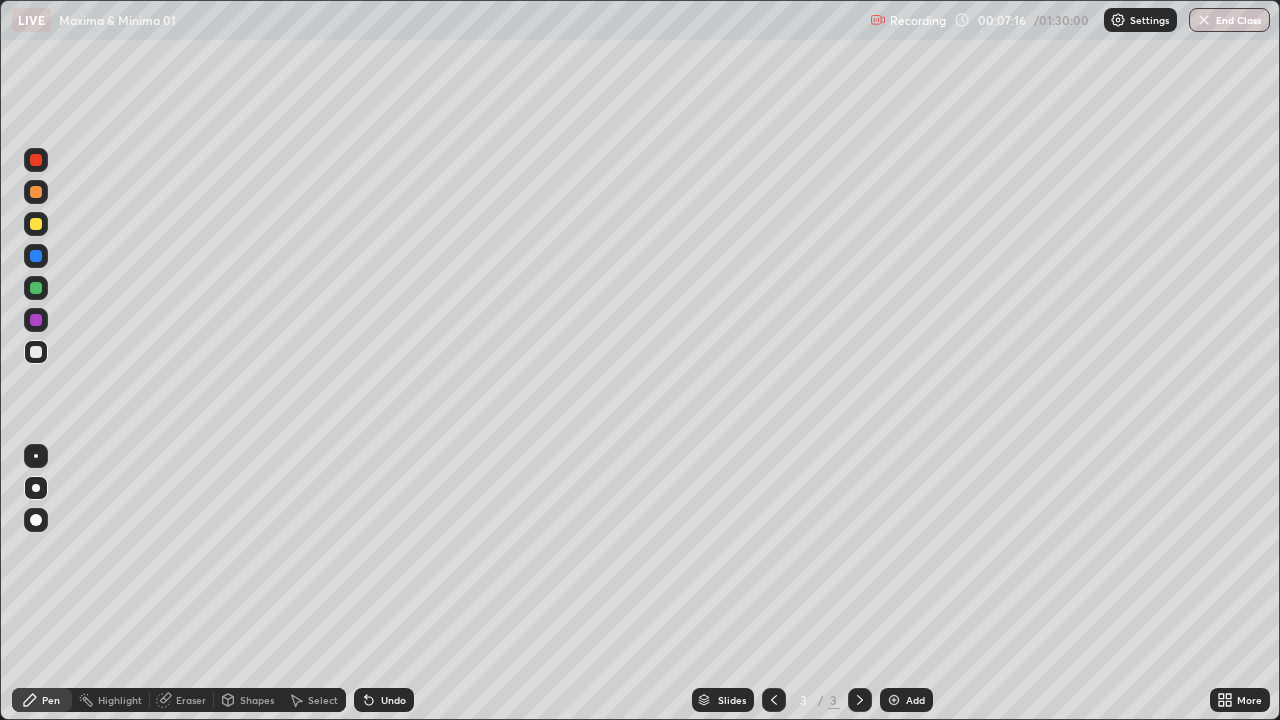 click on "Select" at bounding box center (323, 700) 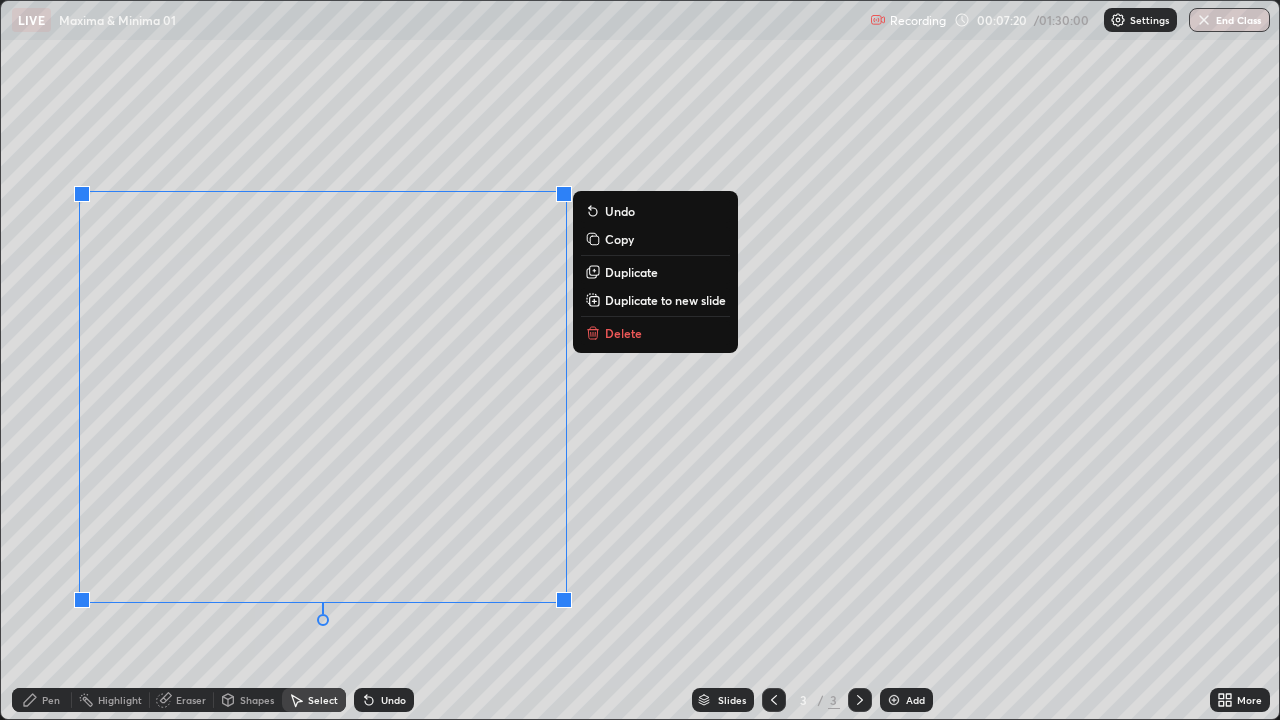 click on "Delete" at bounding box center (623, 333) 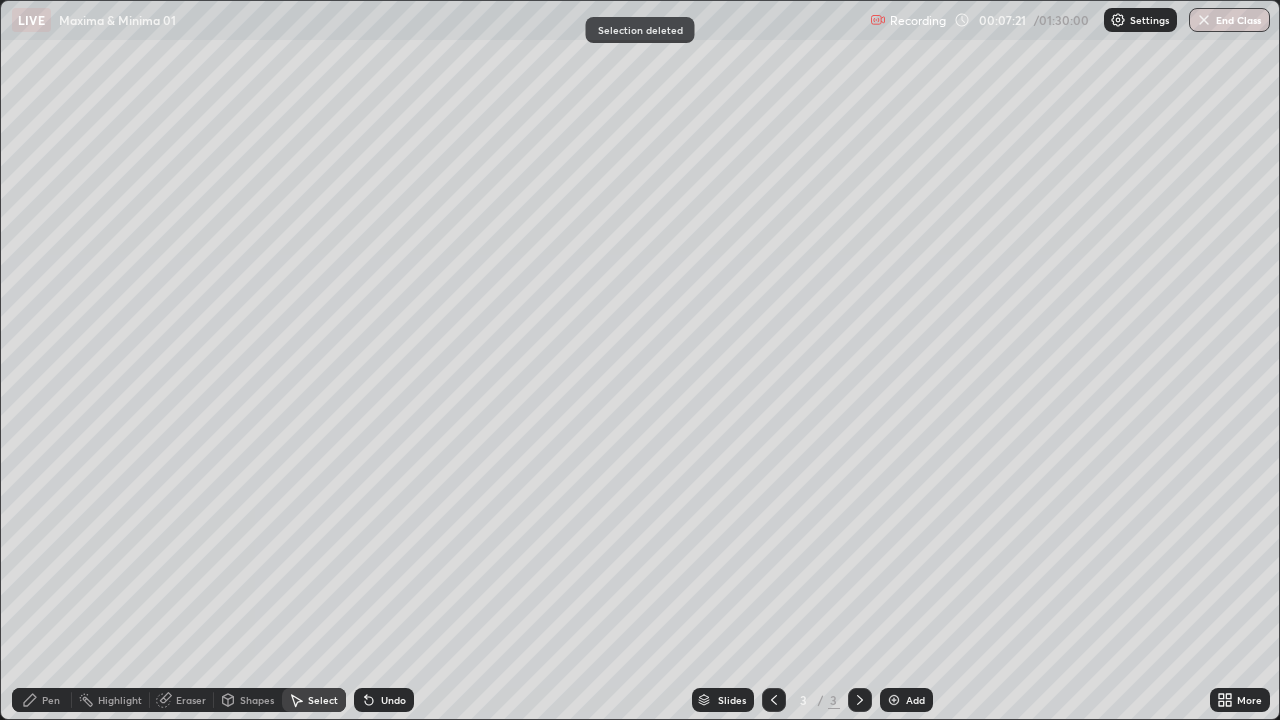 click on "Pen" at bounding box center (51, 700) 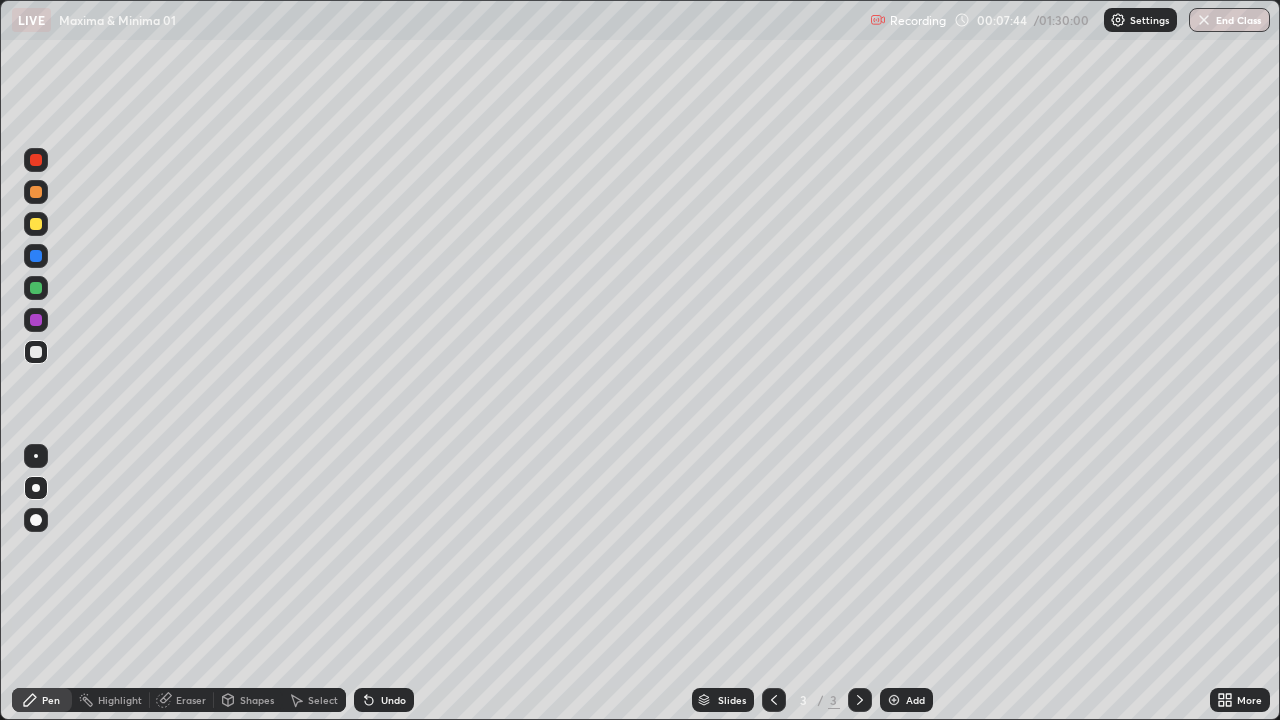 click 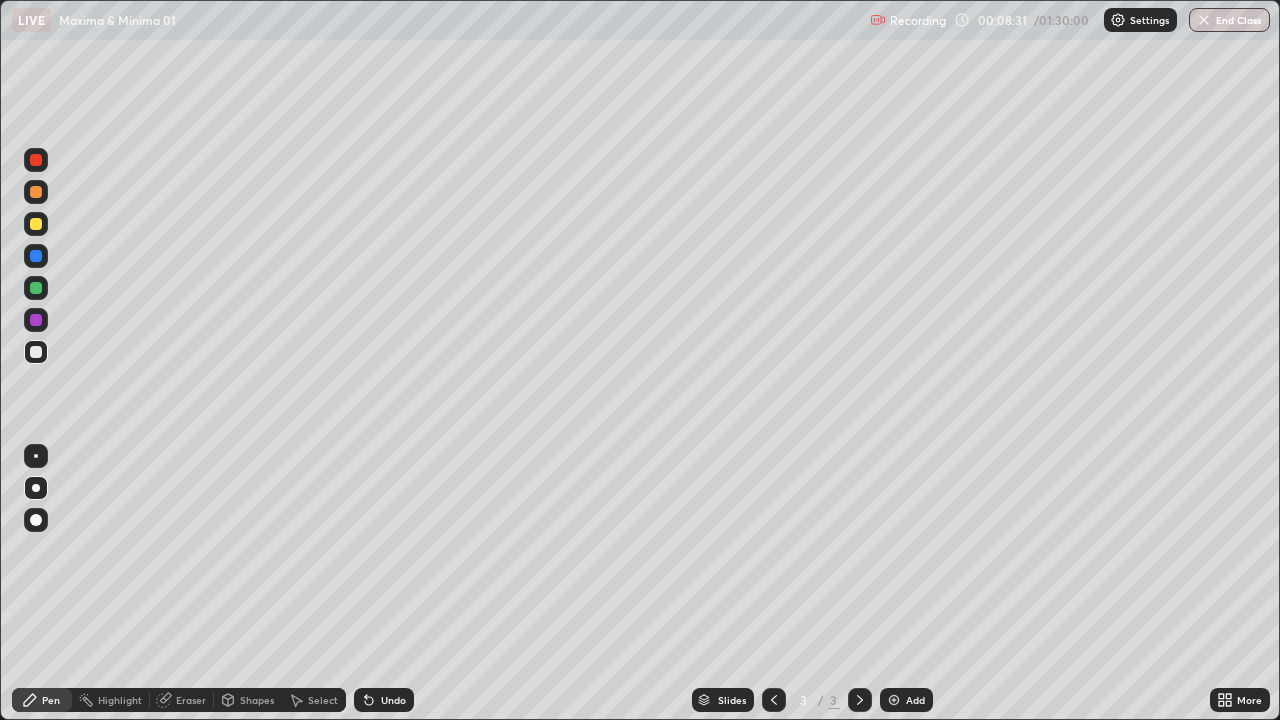 click on "Eraser" at bounding box center [182, 700] 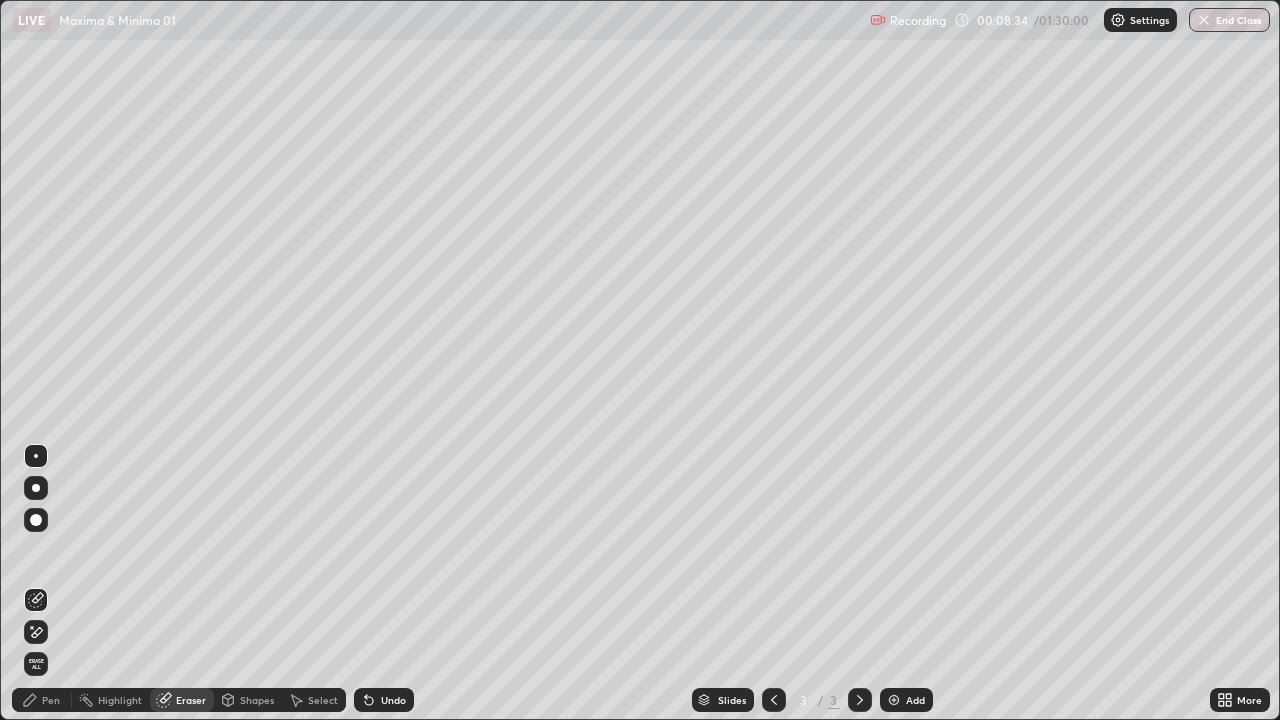 click on "Pen" at bounding box center [51, 700] 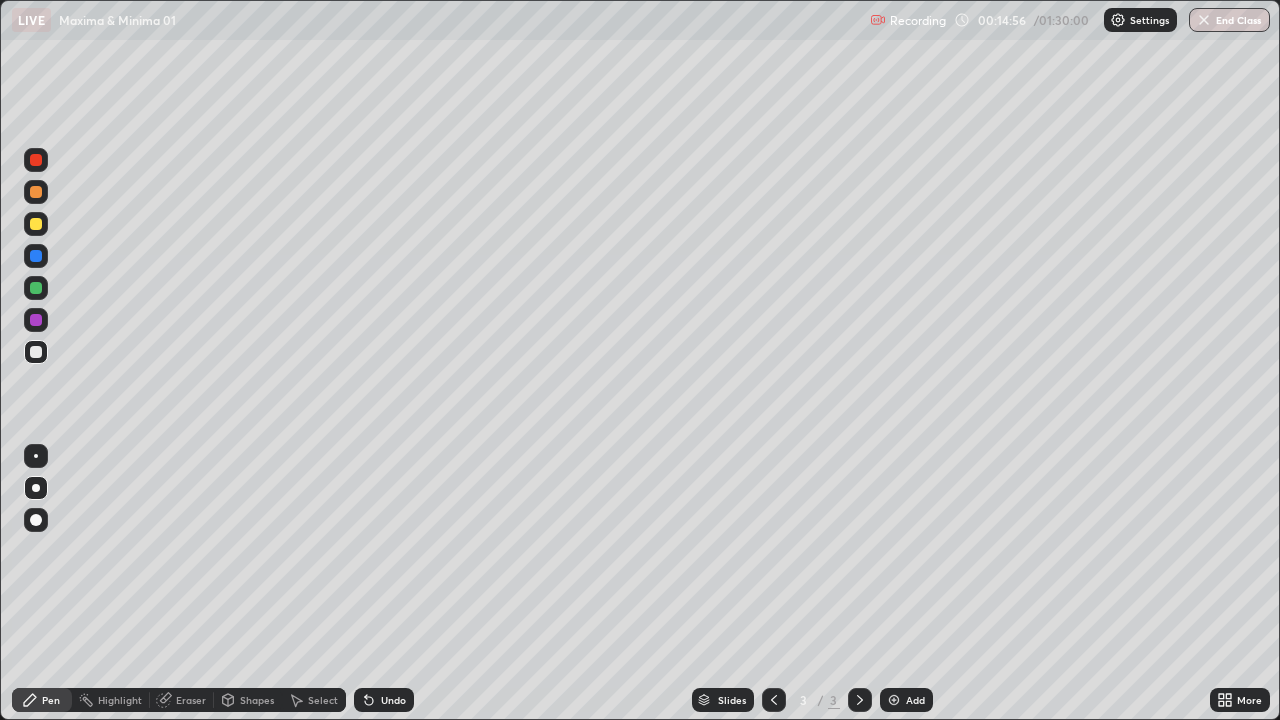 click on "Add" at bounding box center [915, 700] 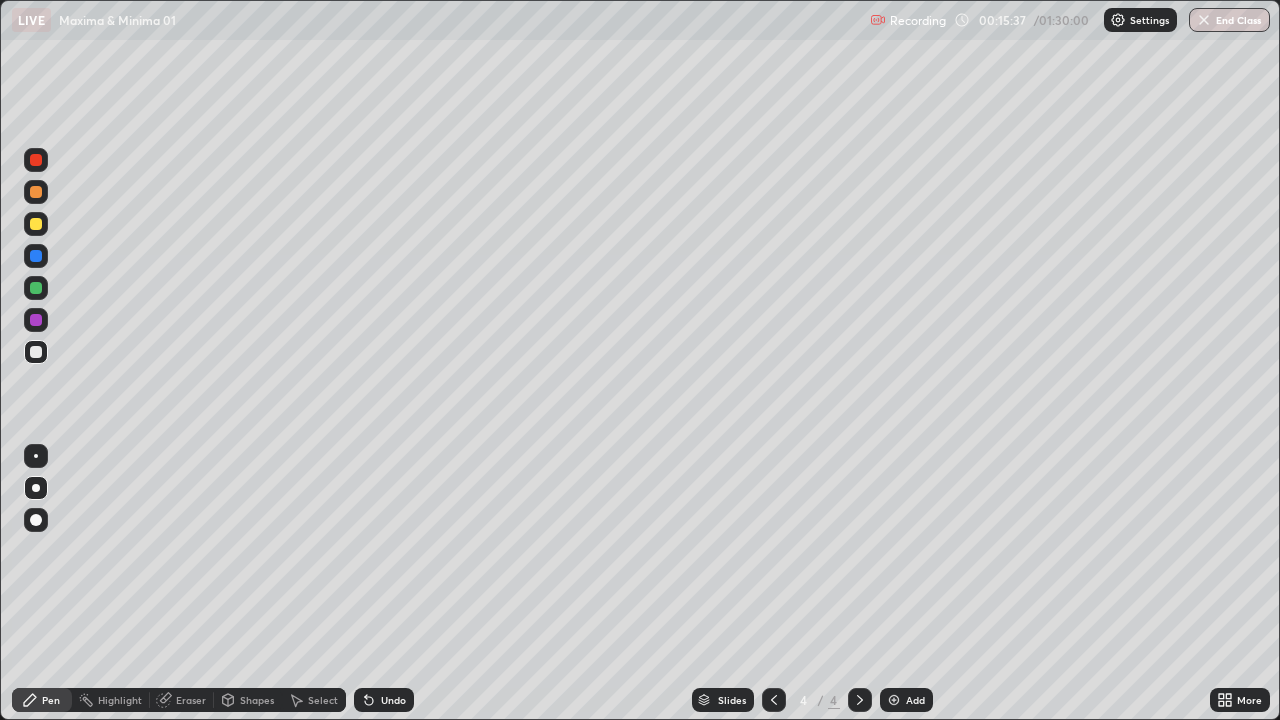 click on "Eraser" at bounding box center (191, 700) 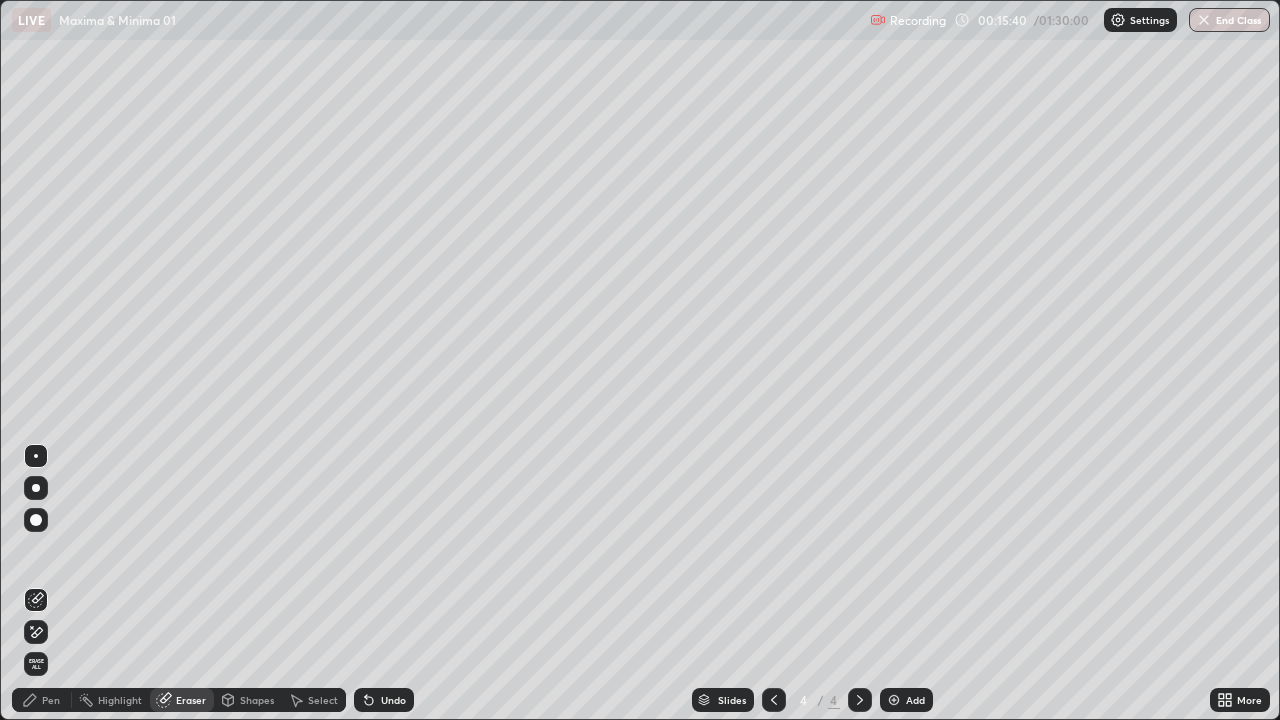 click on "Pen" at bounding box center [51, 700] 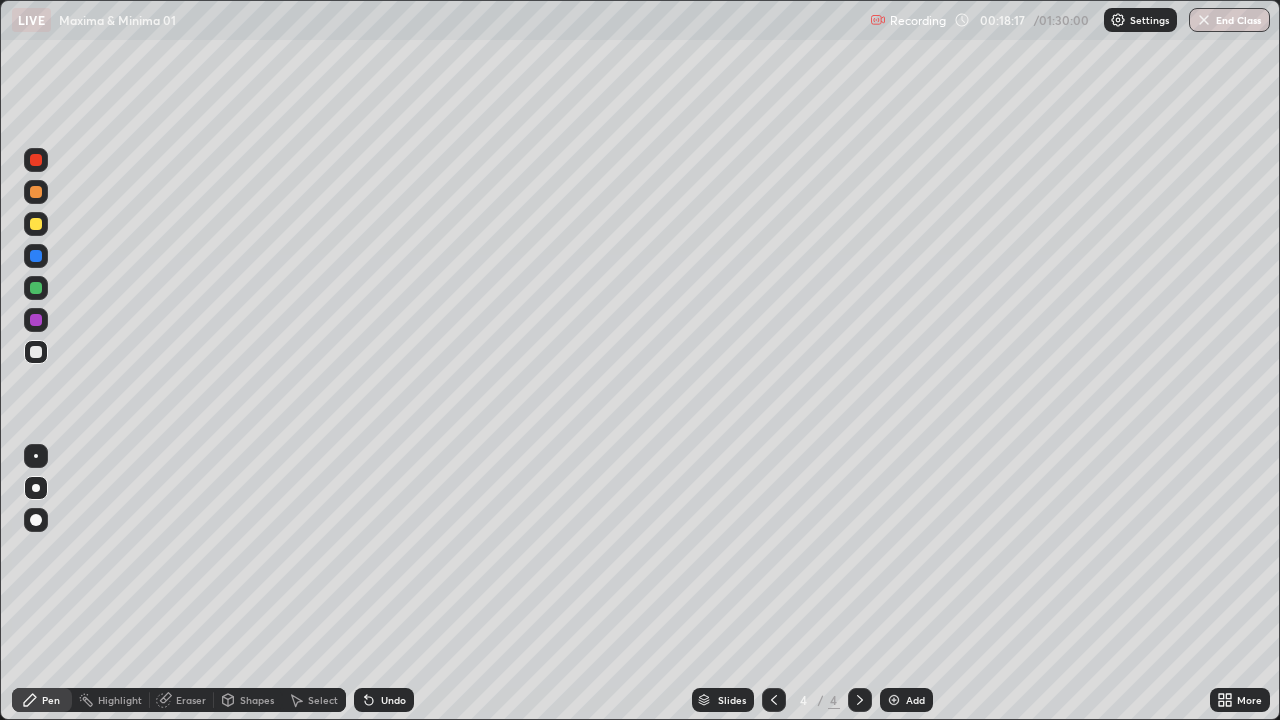 click 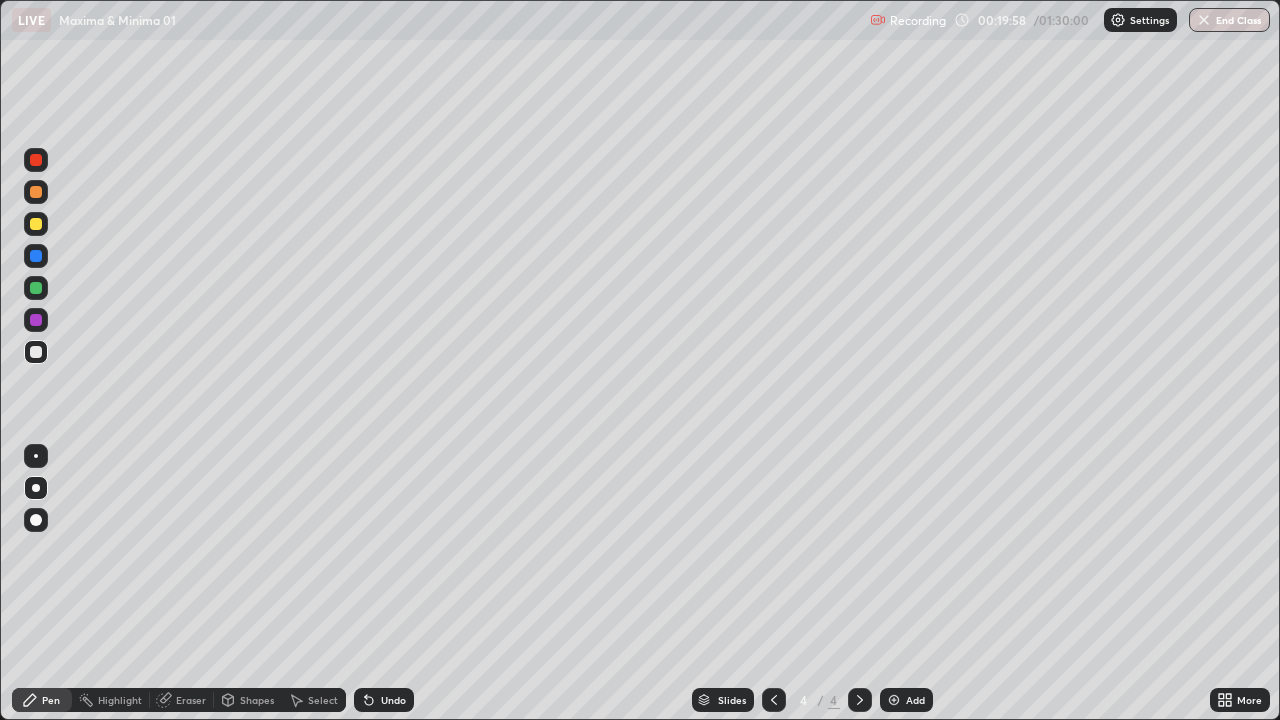 click 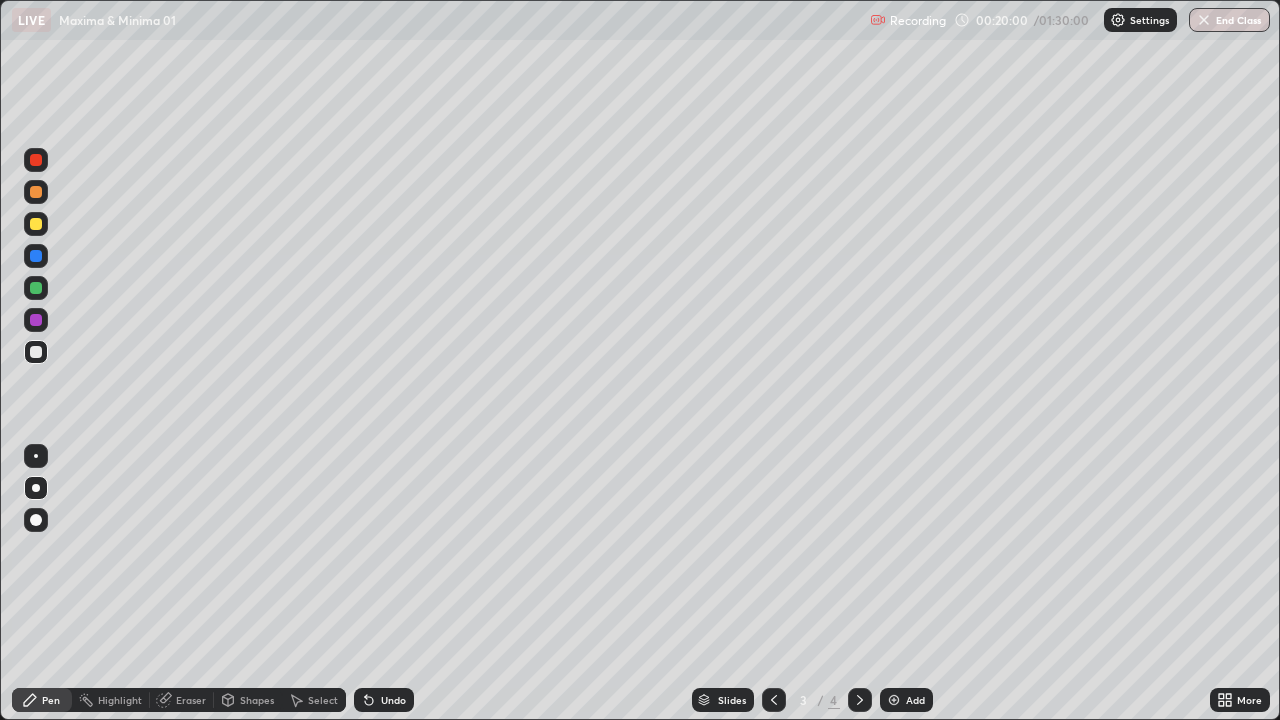 click at bounding box center [860, 700] 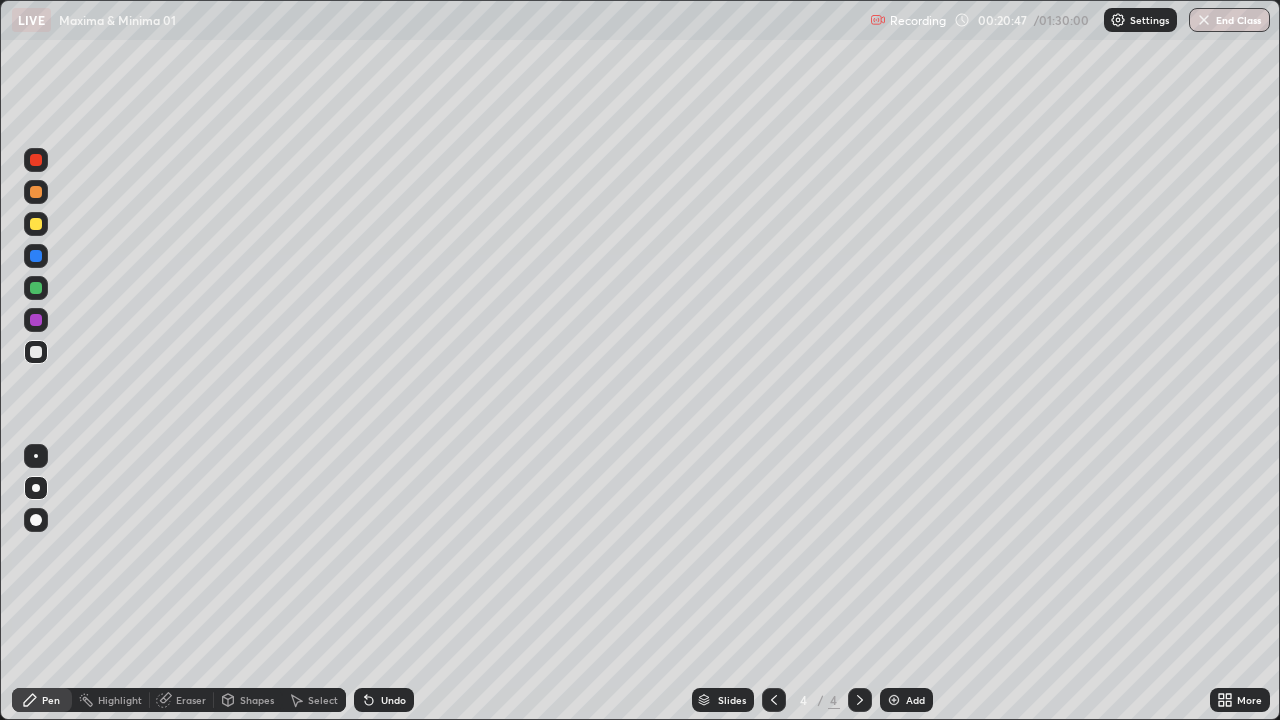 click 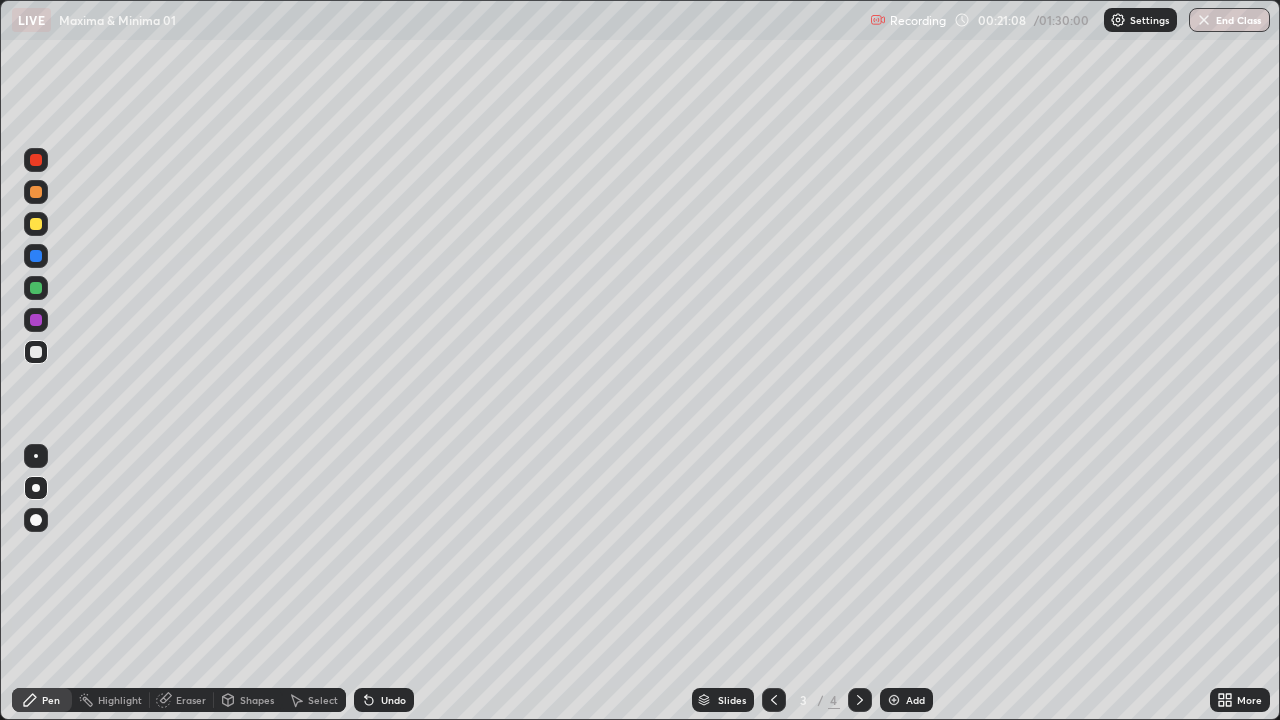 click at bounding box center (860, 700) 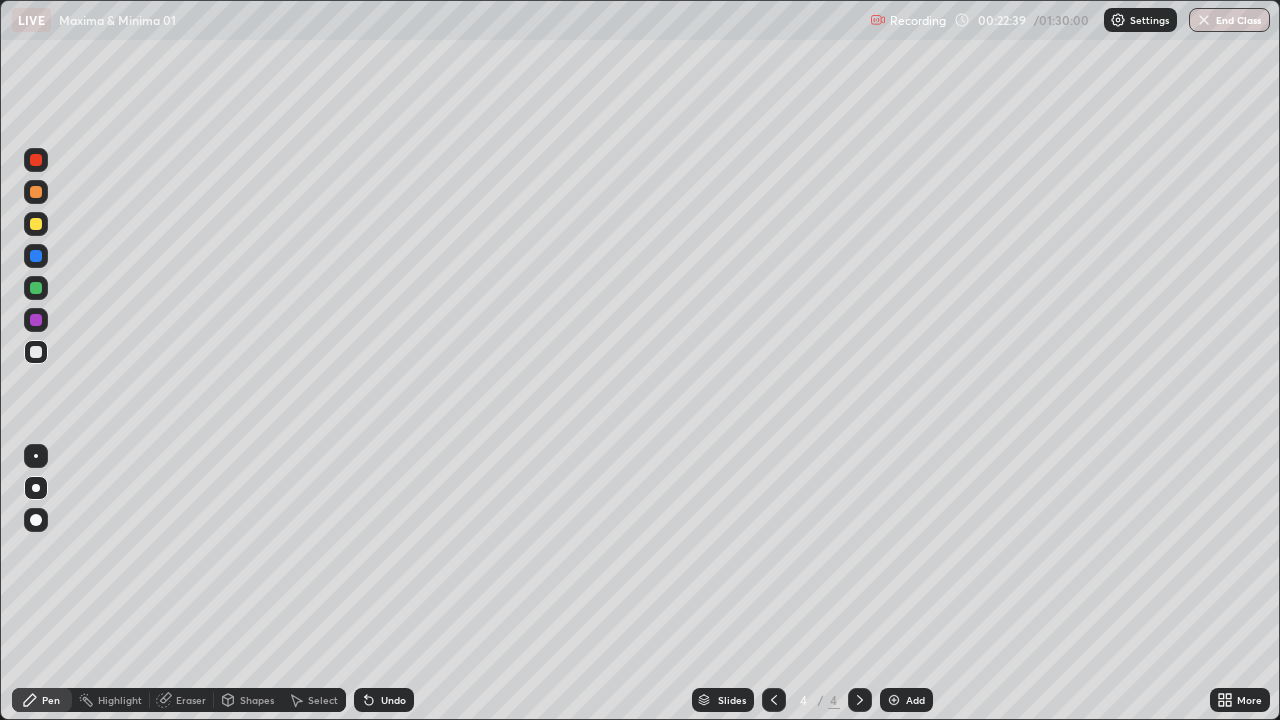 click on "Undo" at bounding box center (393, 700) 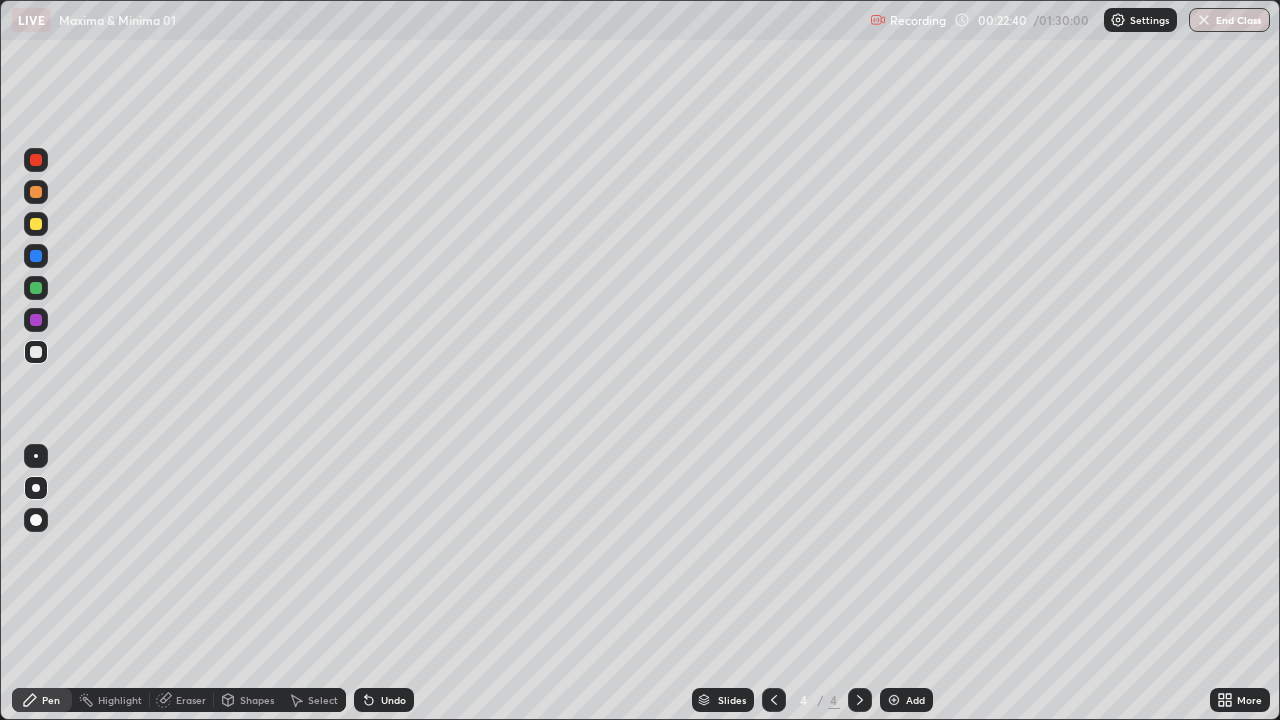 click on "Undo" at bounding box center [393, 700] 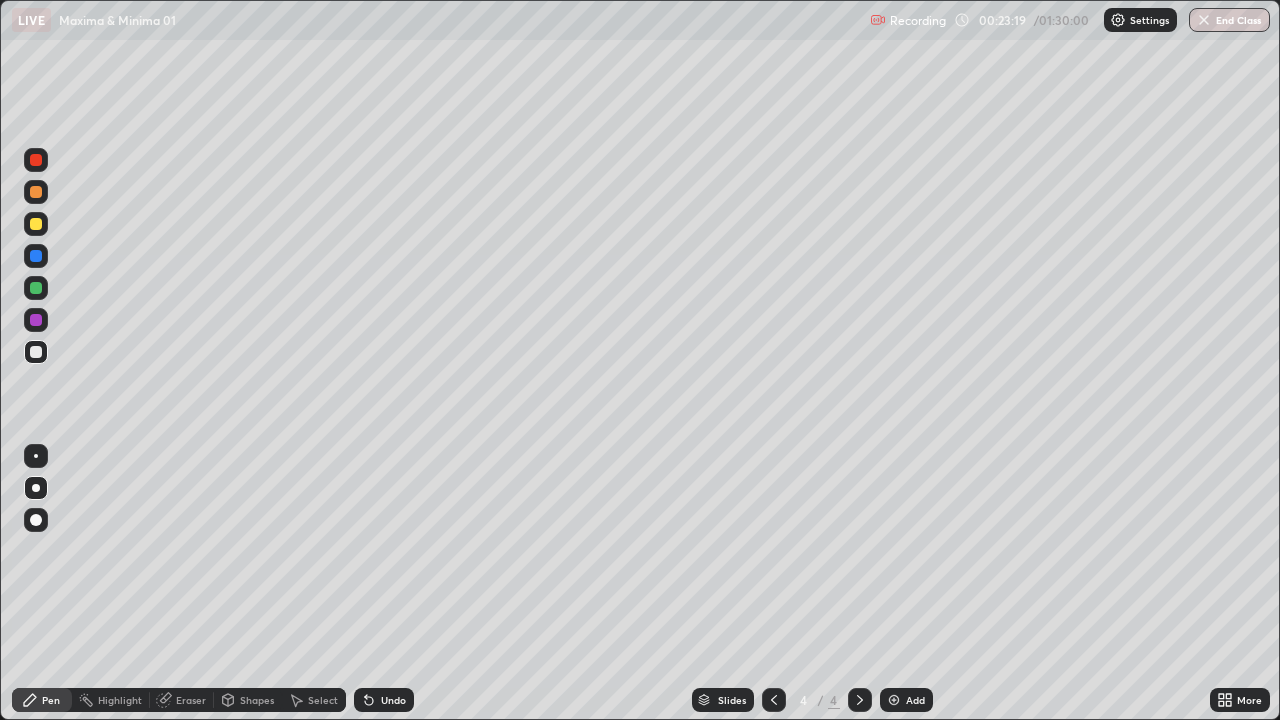 click on "Undo" at bounding box center (393, 700) 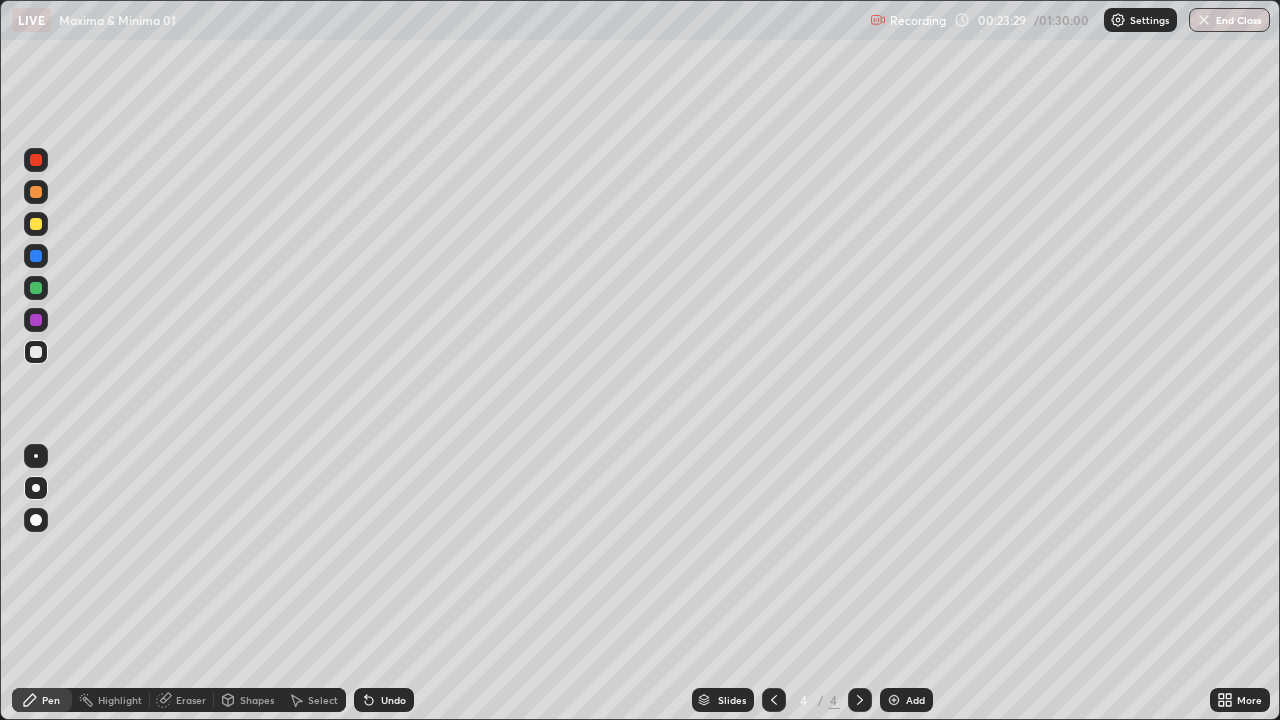 click on "Undo" at bounding box center [393, 700] 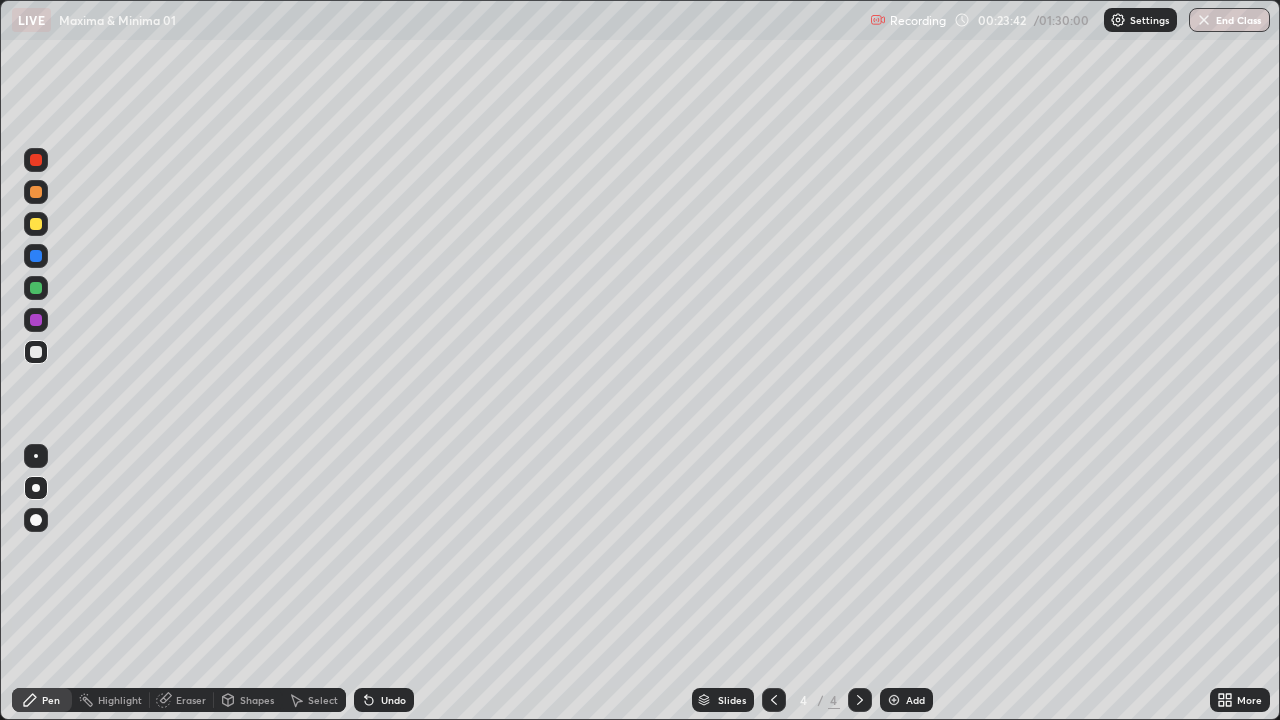 click on "Undo" at bounding box center (393, 700) 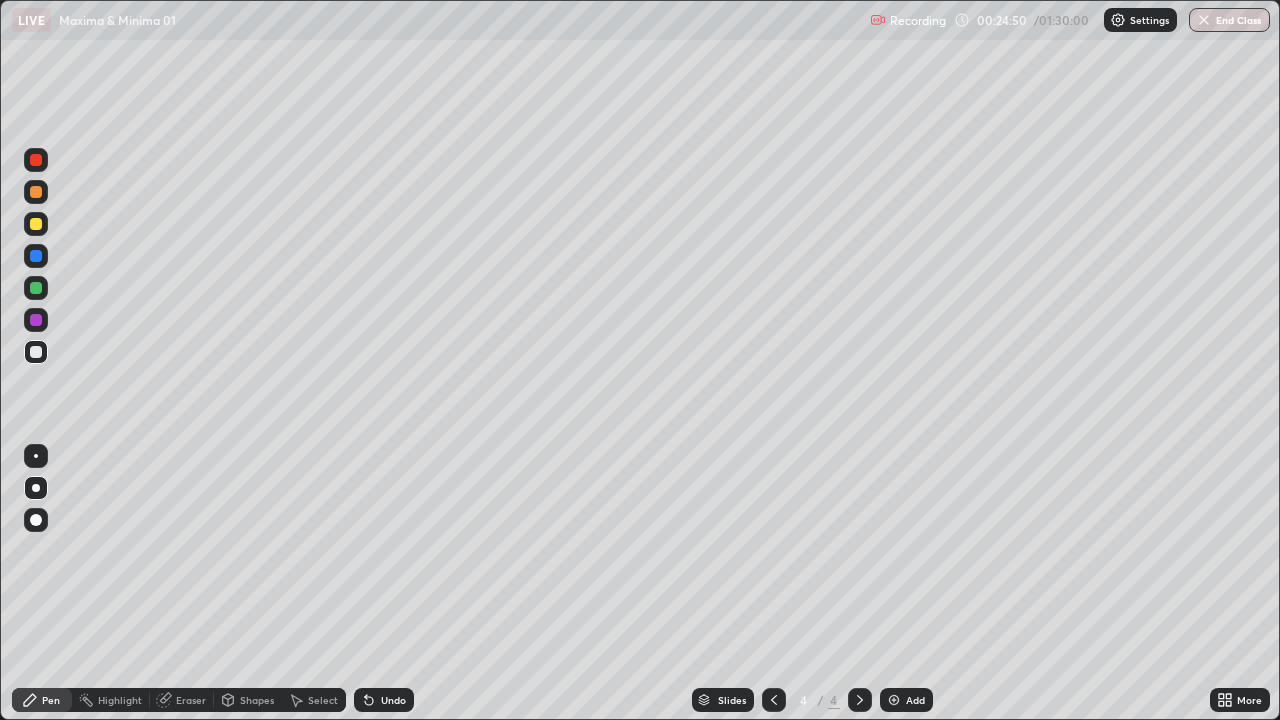click 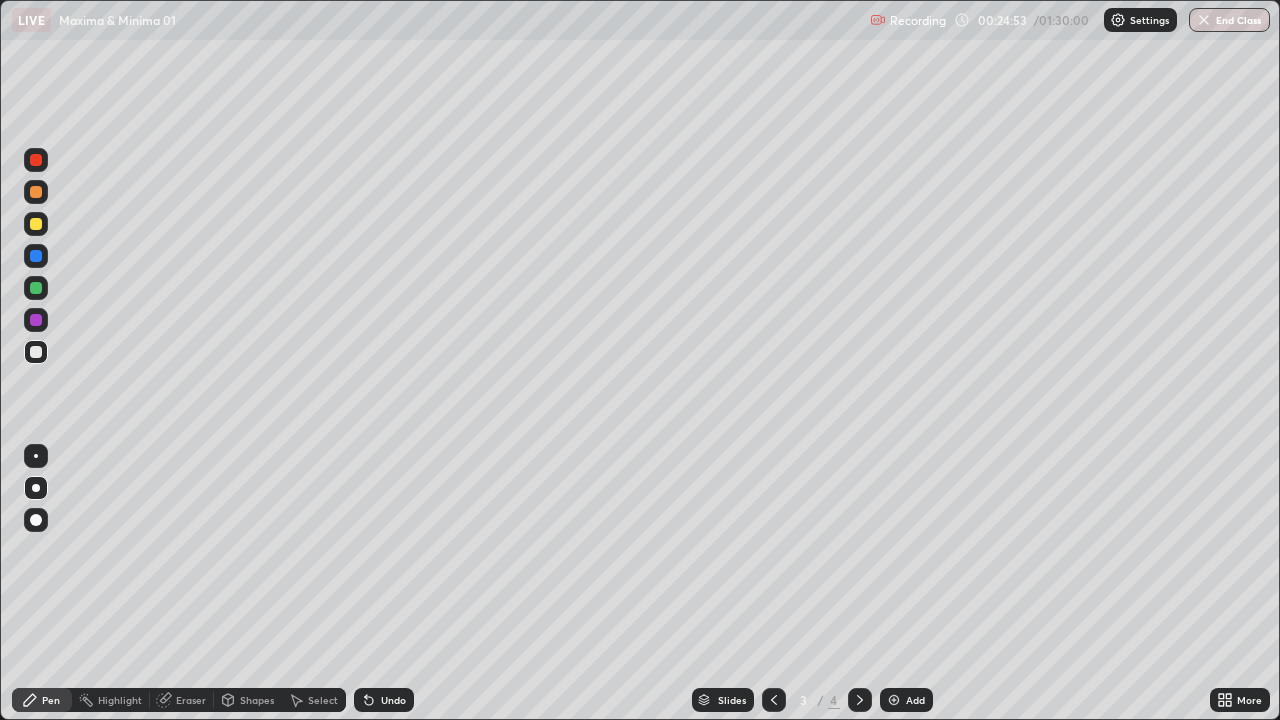 click 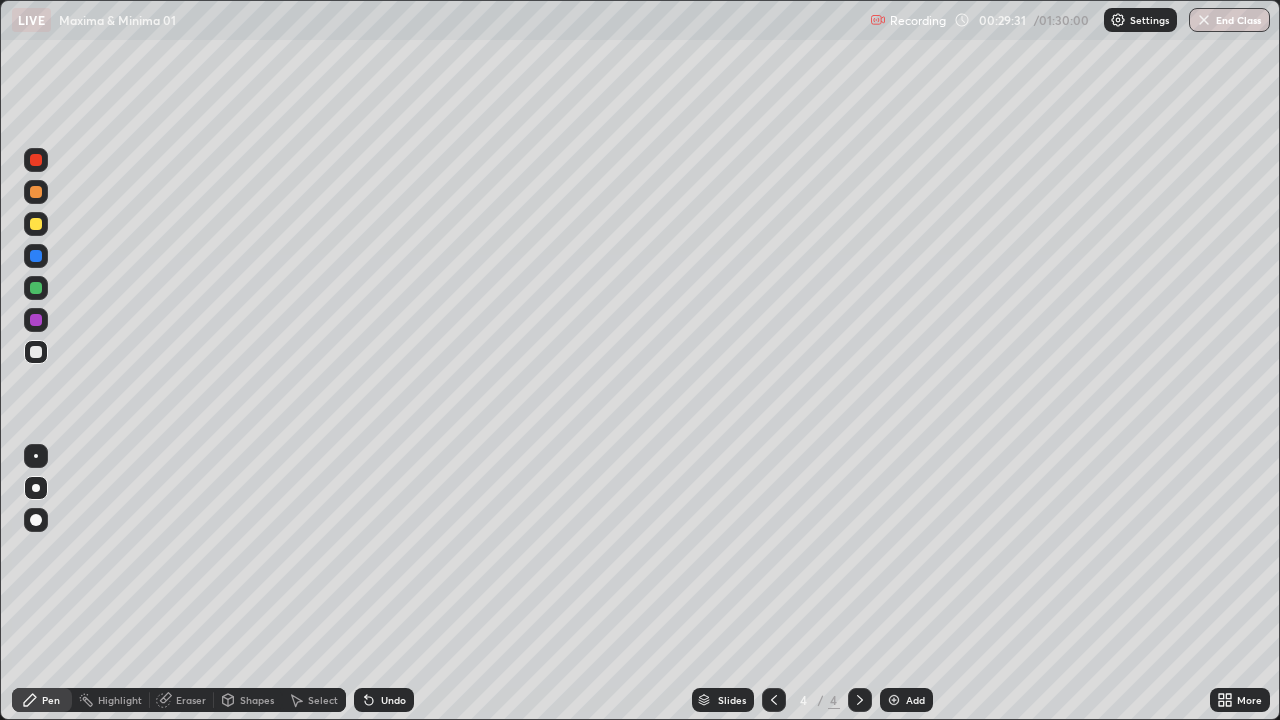 click 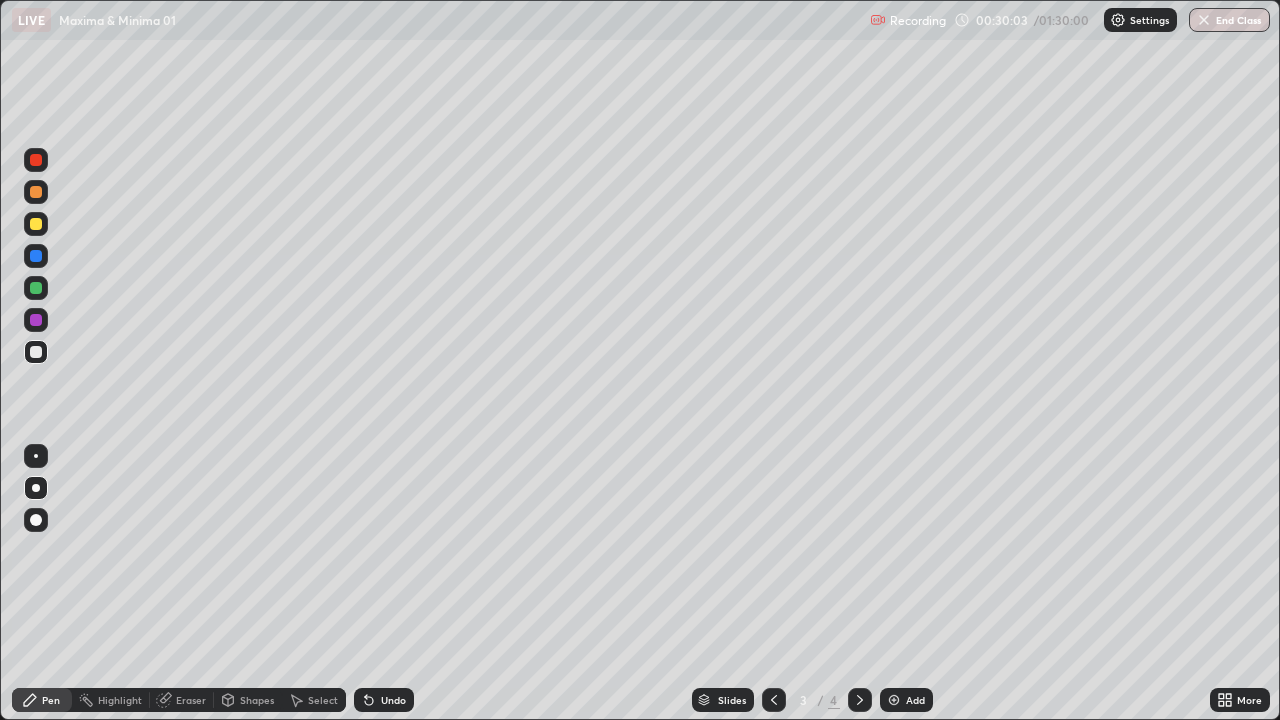 click on "Add" at bounding box center [906, 700] 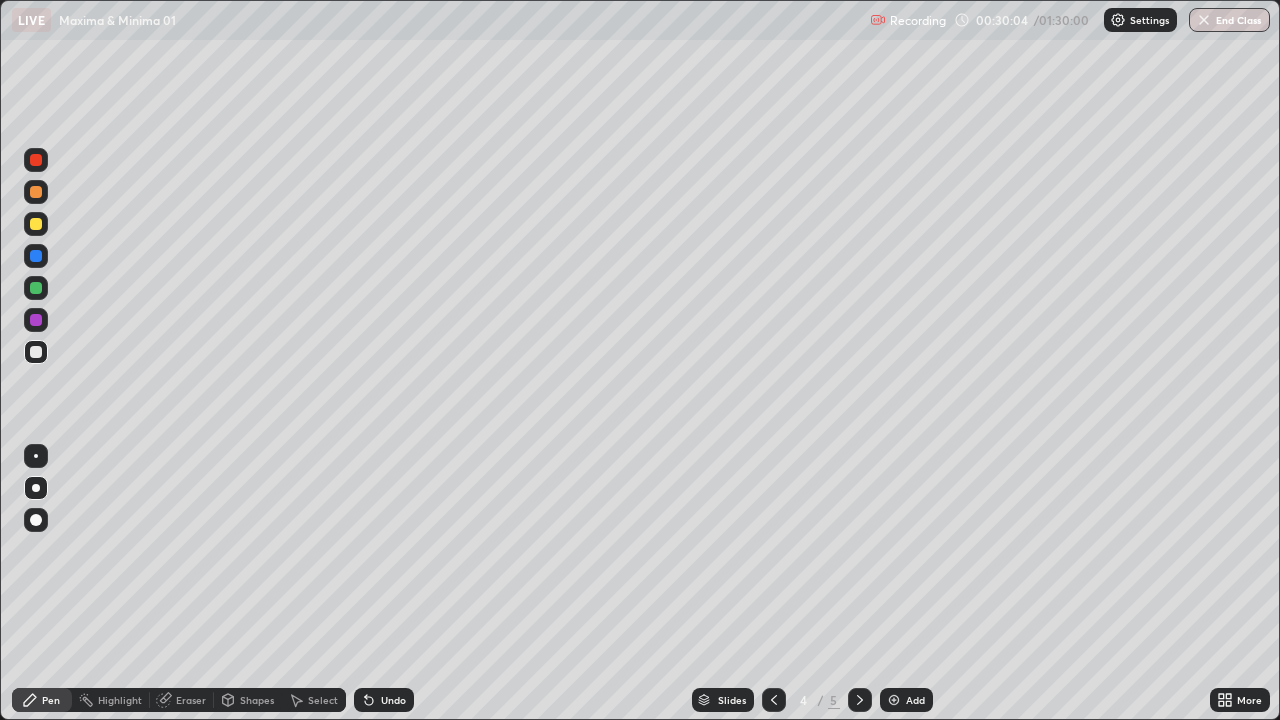 click 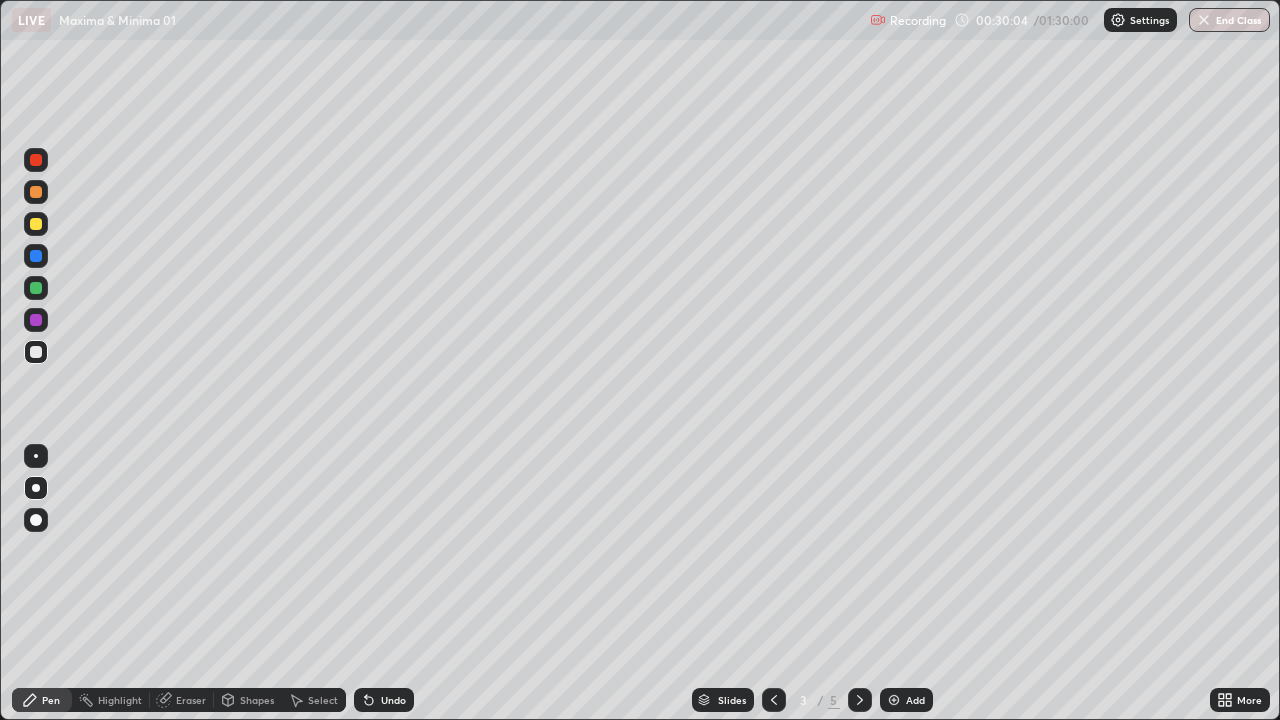 click at bounding box center (860, 700) 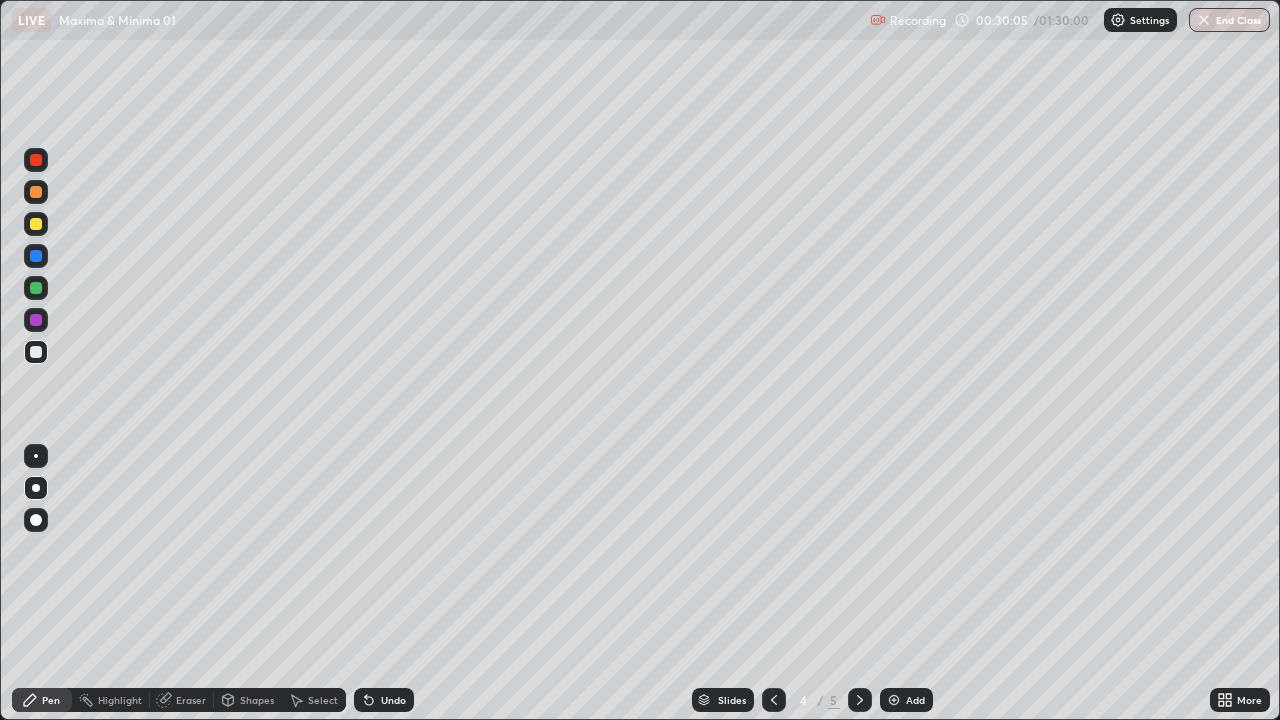 click 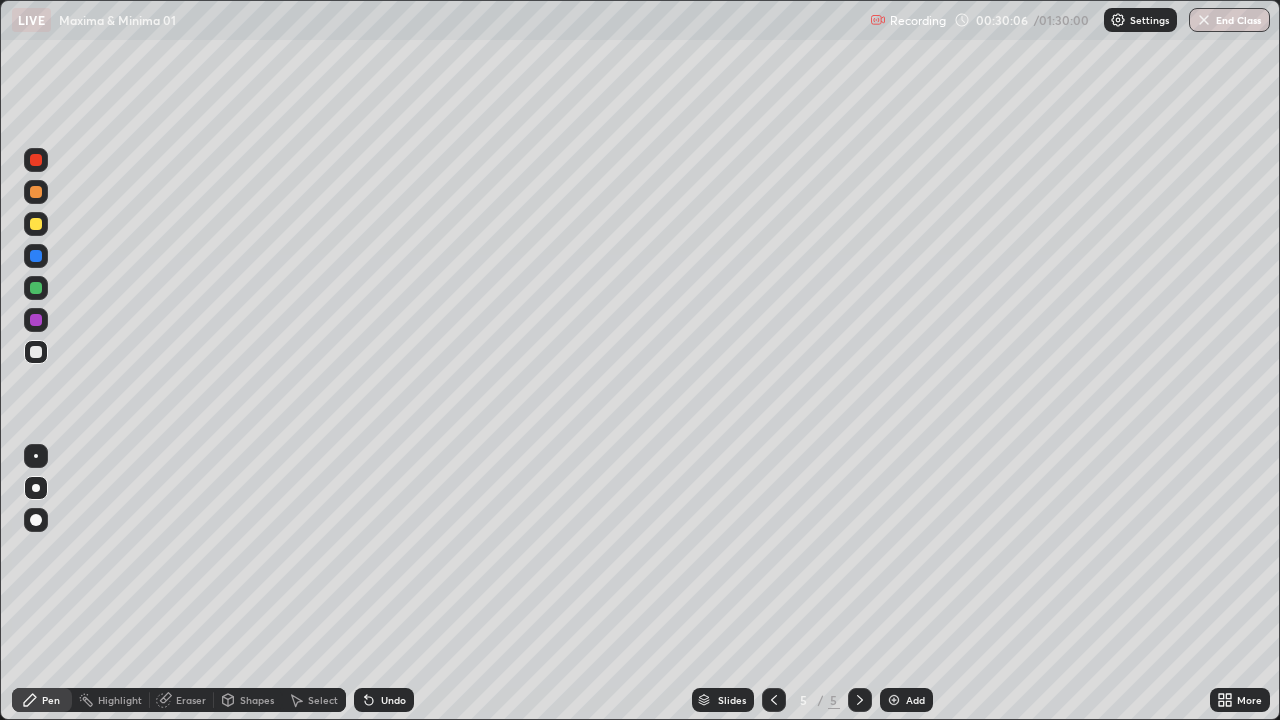 click on "Add" at bounding box center [906, 700] 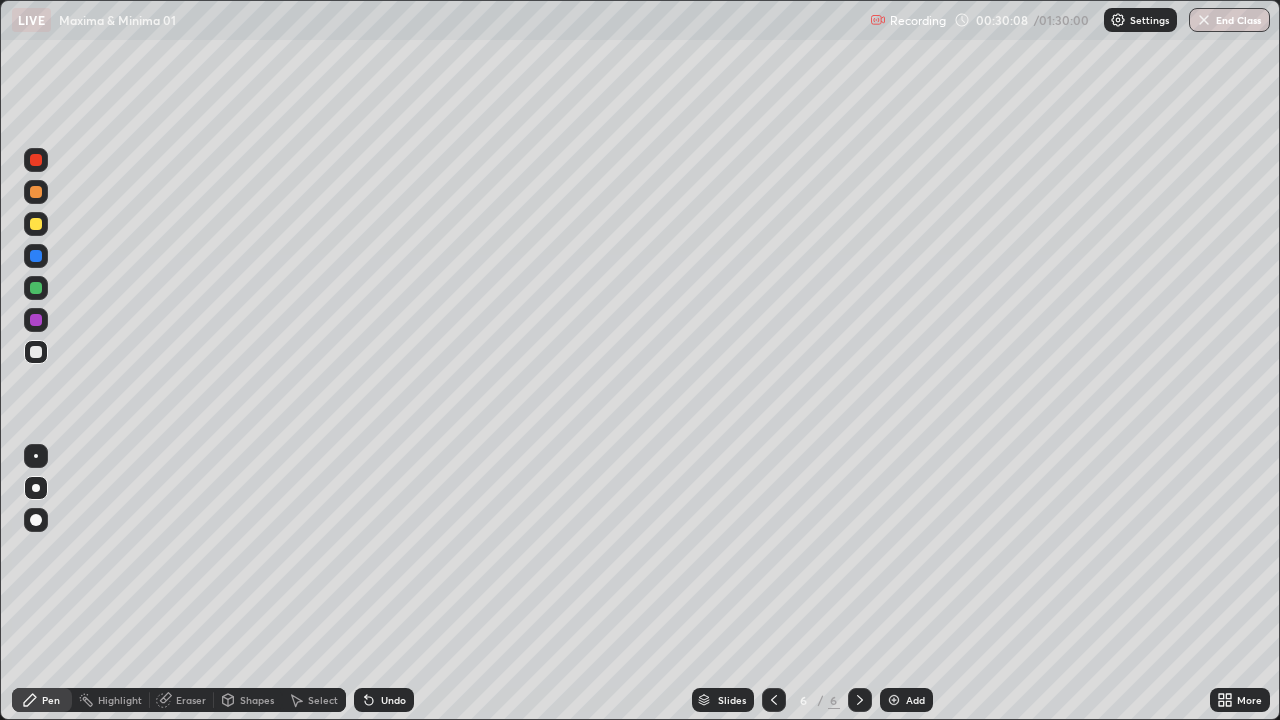 click at bounding box center [774, 700] 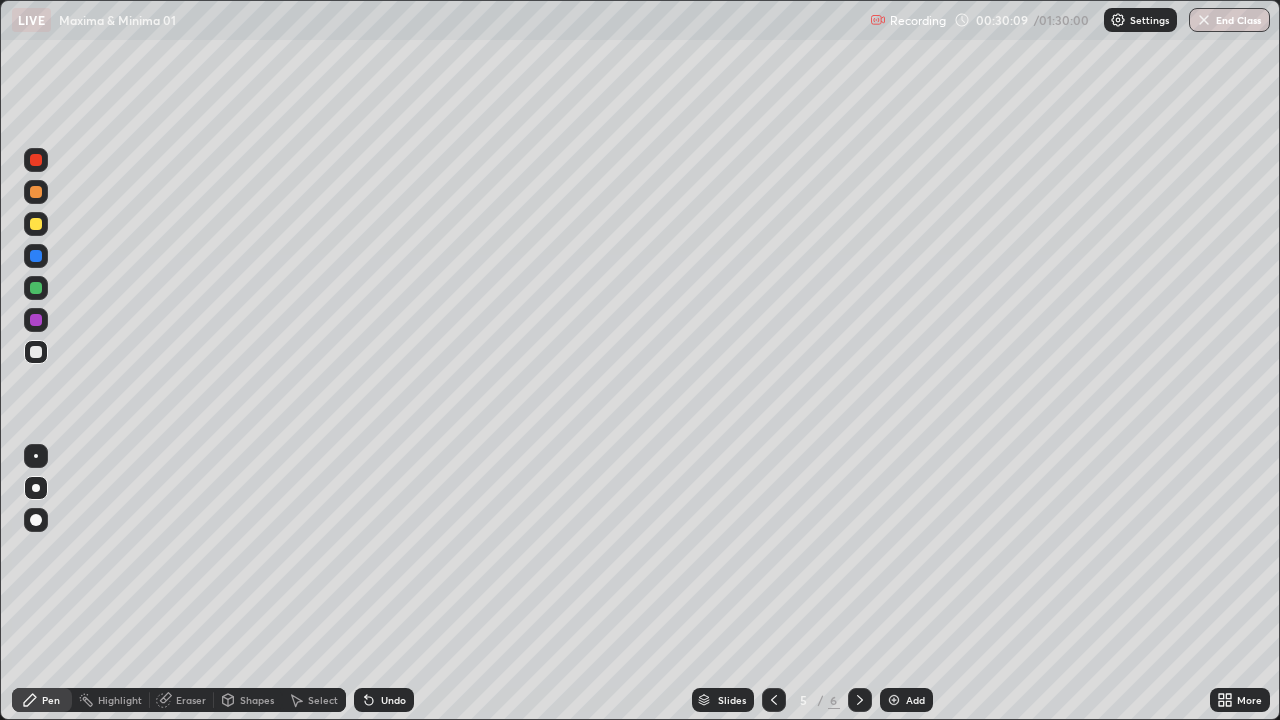click 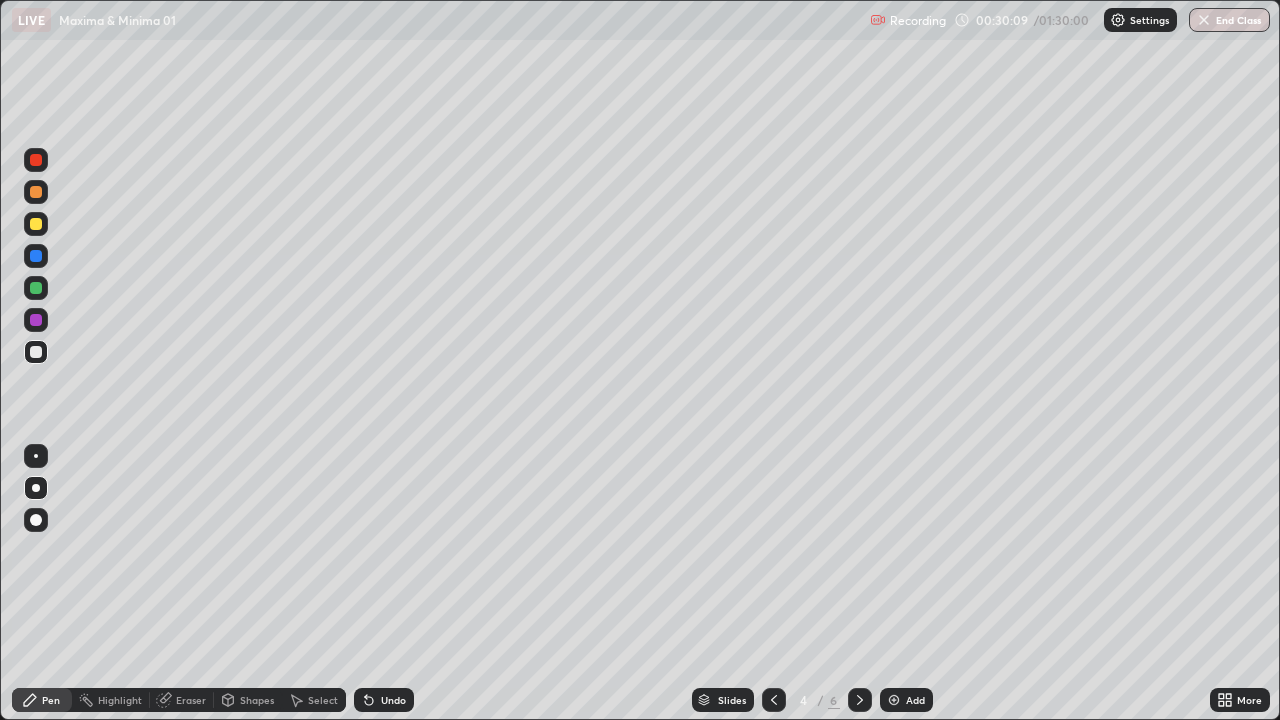 click 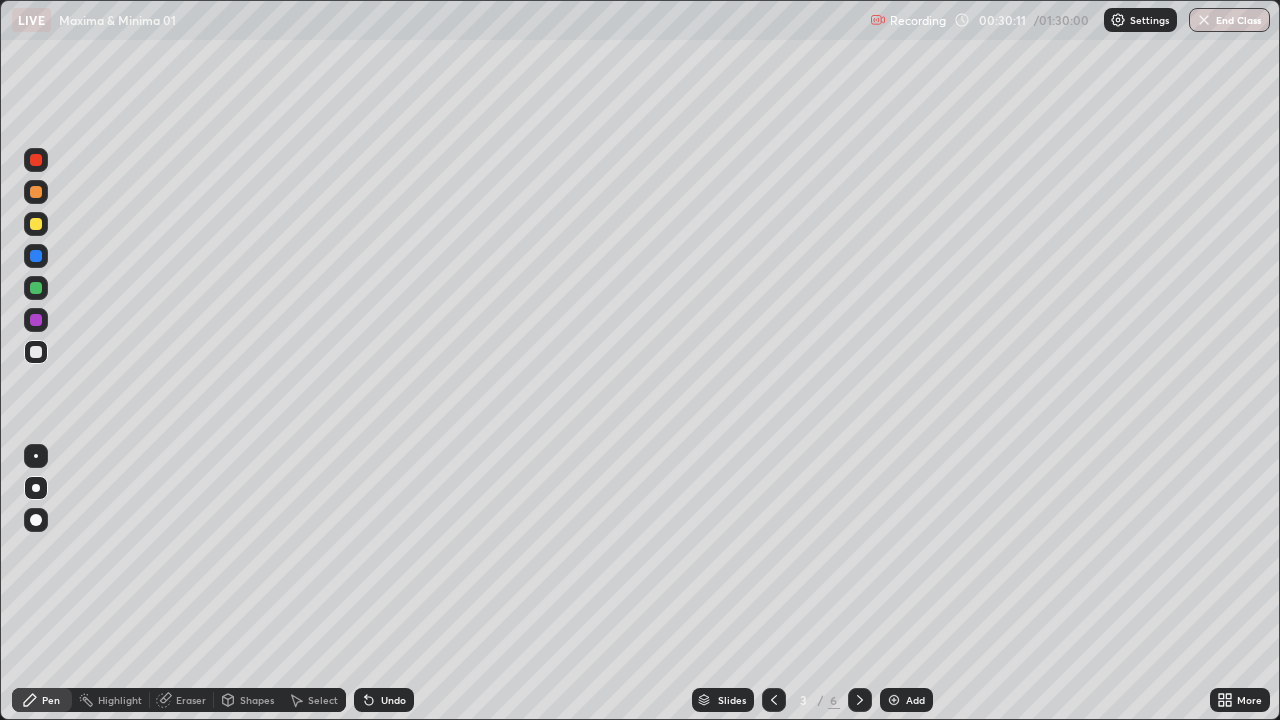 click on "Select" at bounding box center (323, 700) 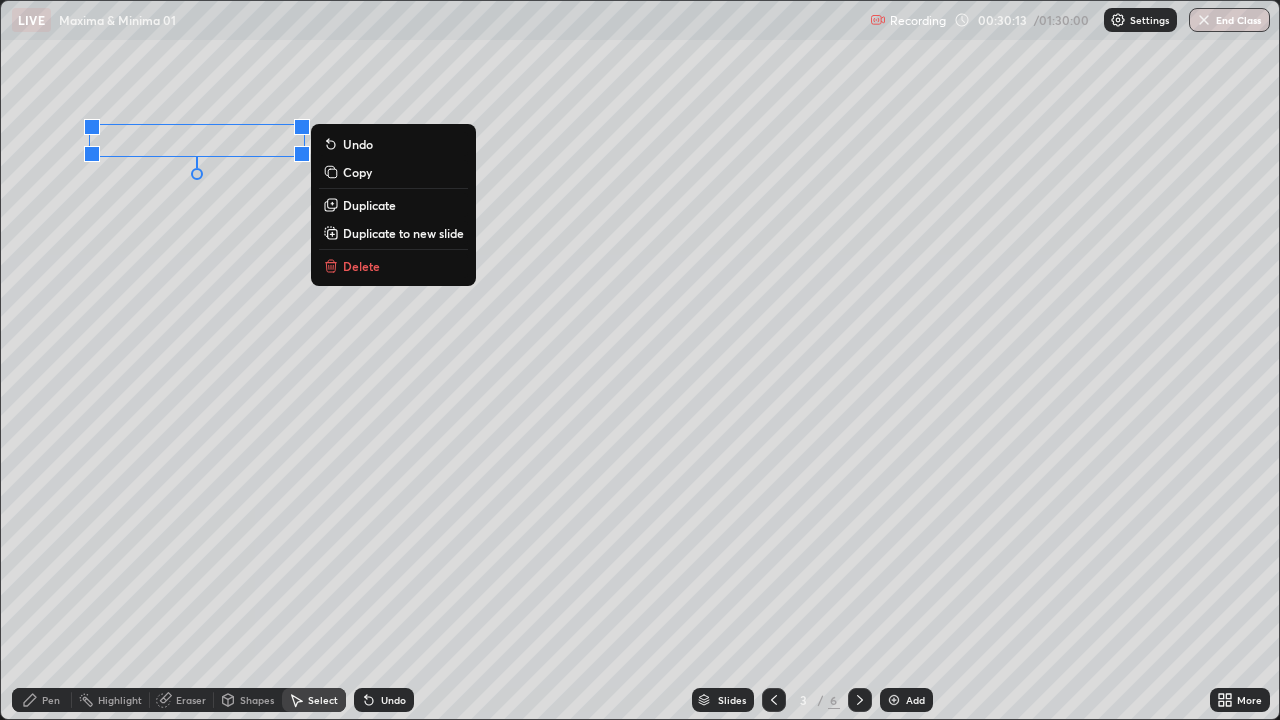 click on "Copy" at bounding box center [357, 172] 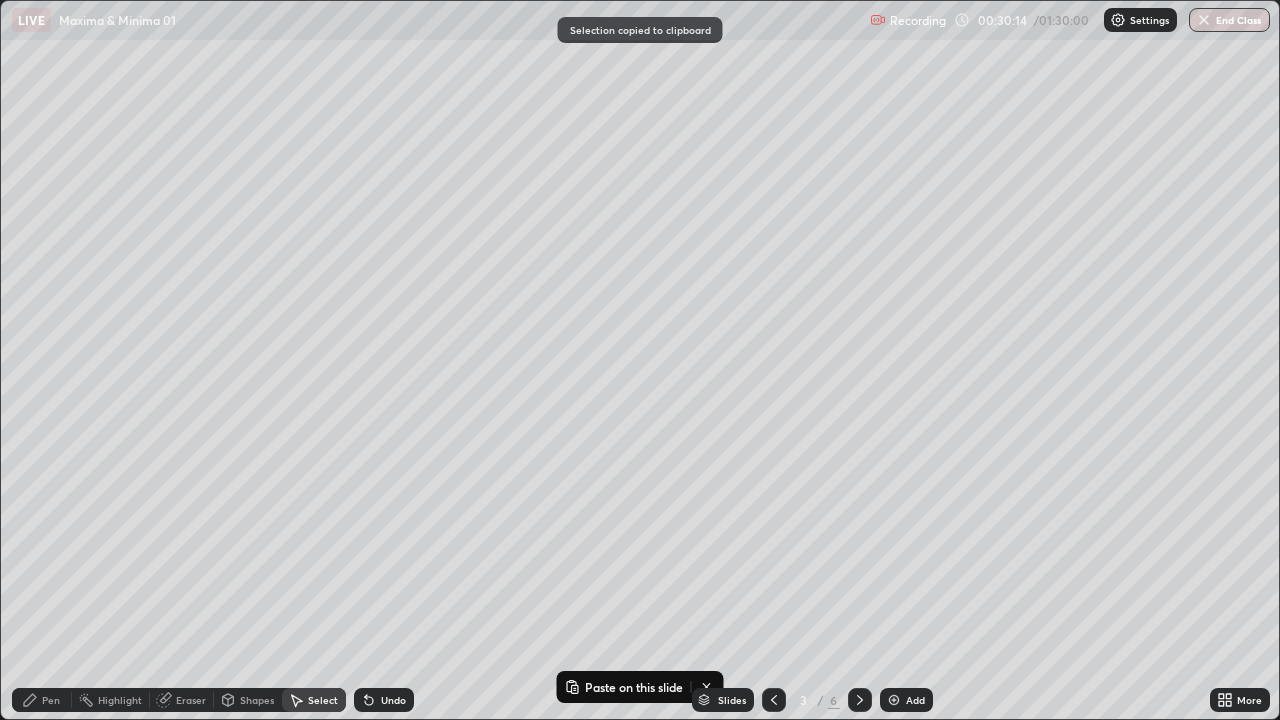 click 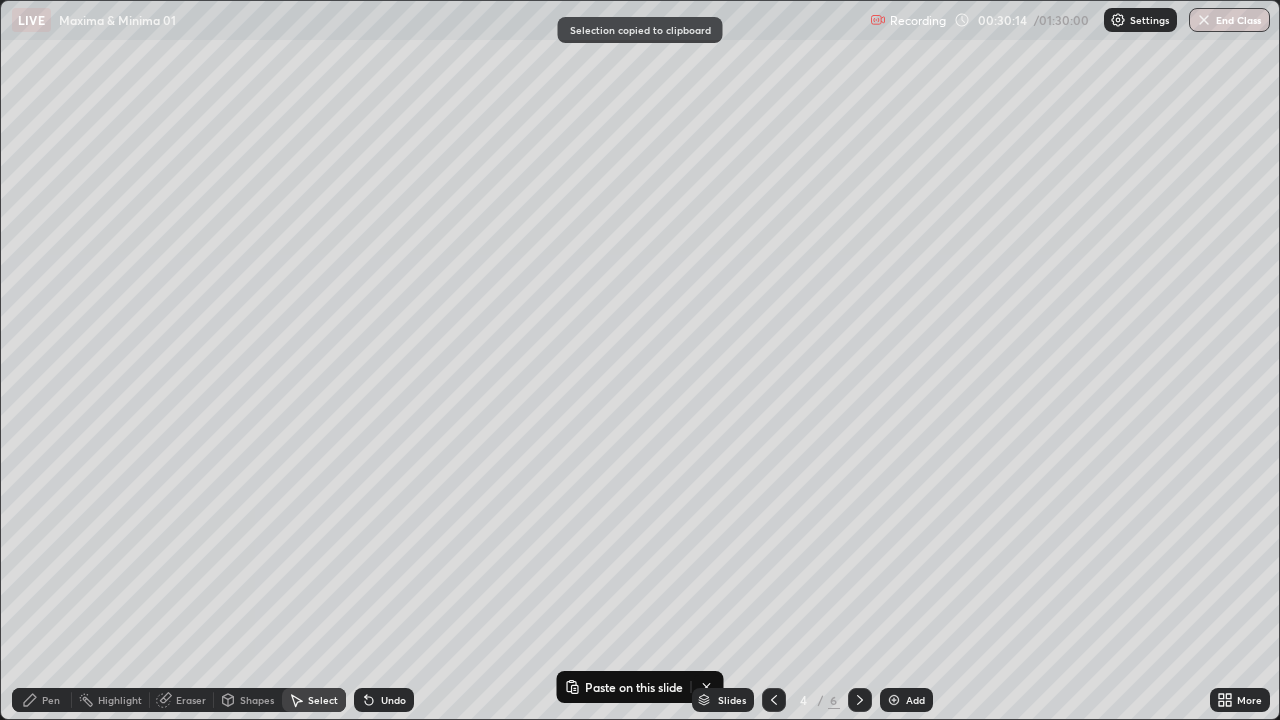 click 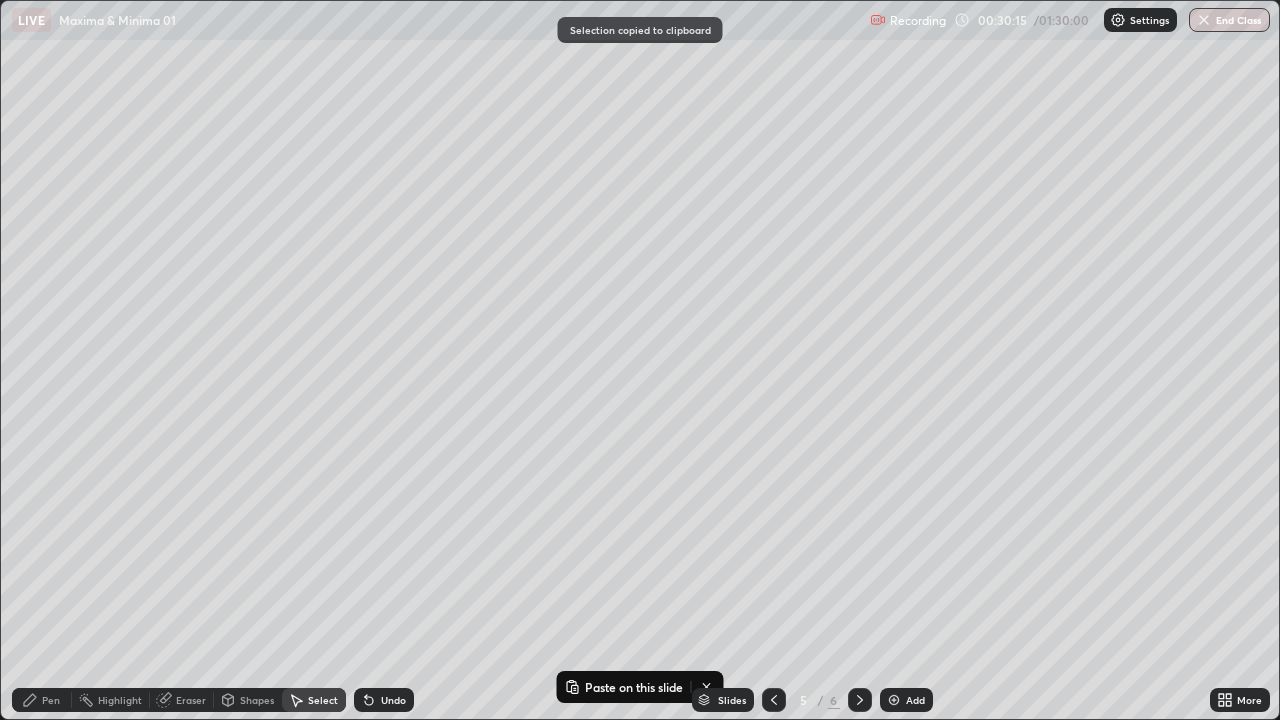 click 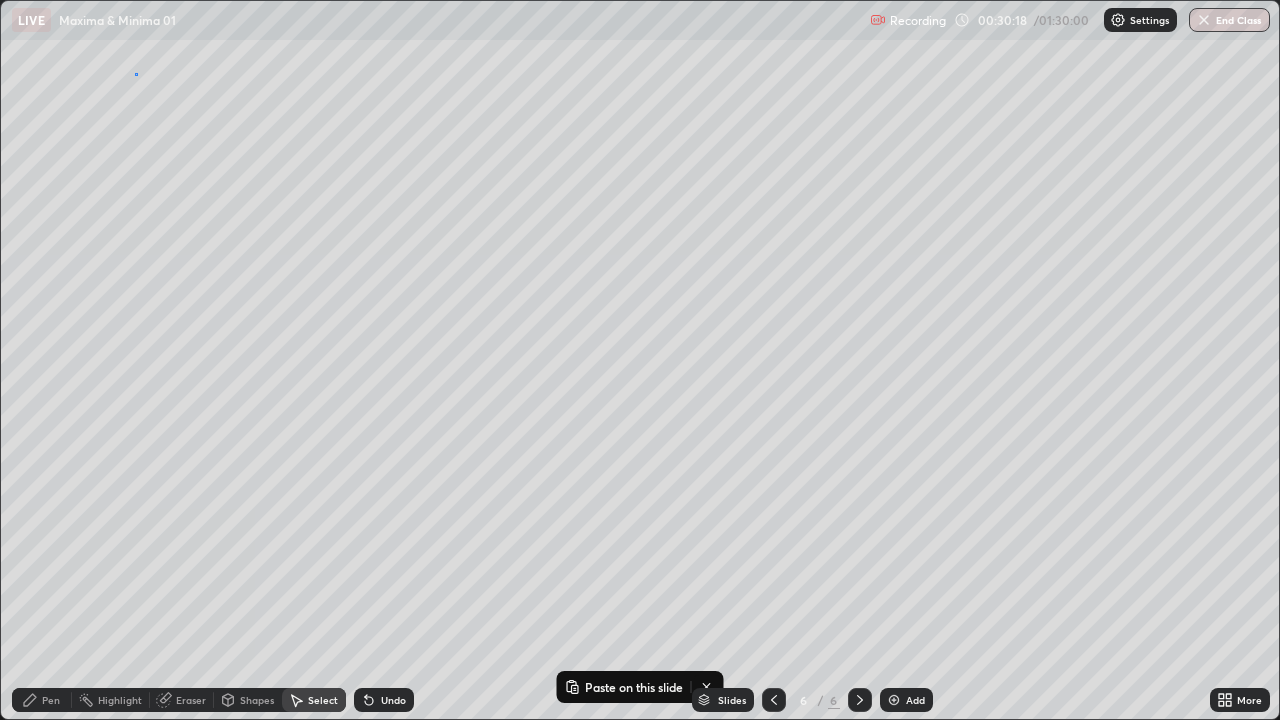 click on "0 ° Undo Copy Paste here Duplicate Duplicate to new slide Delete" at bounding box center (640, 360) 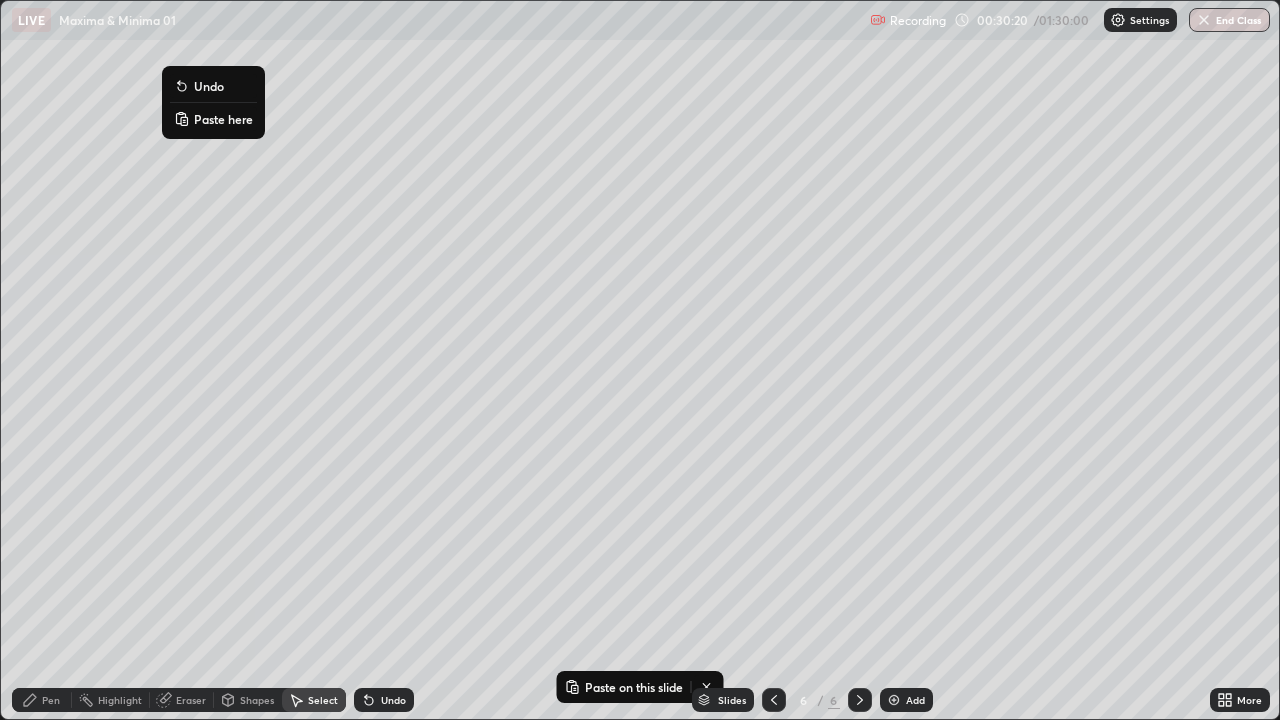 click on "Paste here" at bounding box center (223, 119) 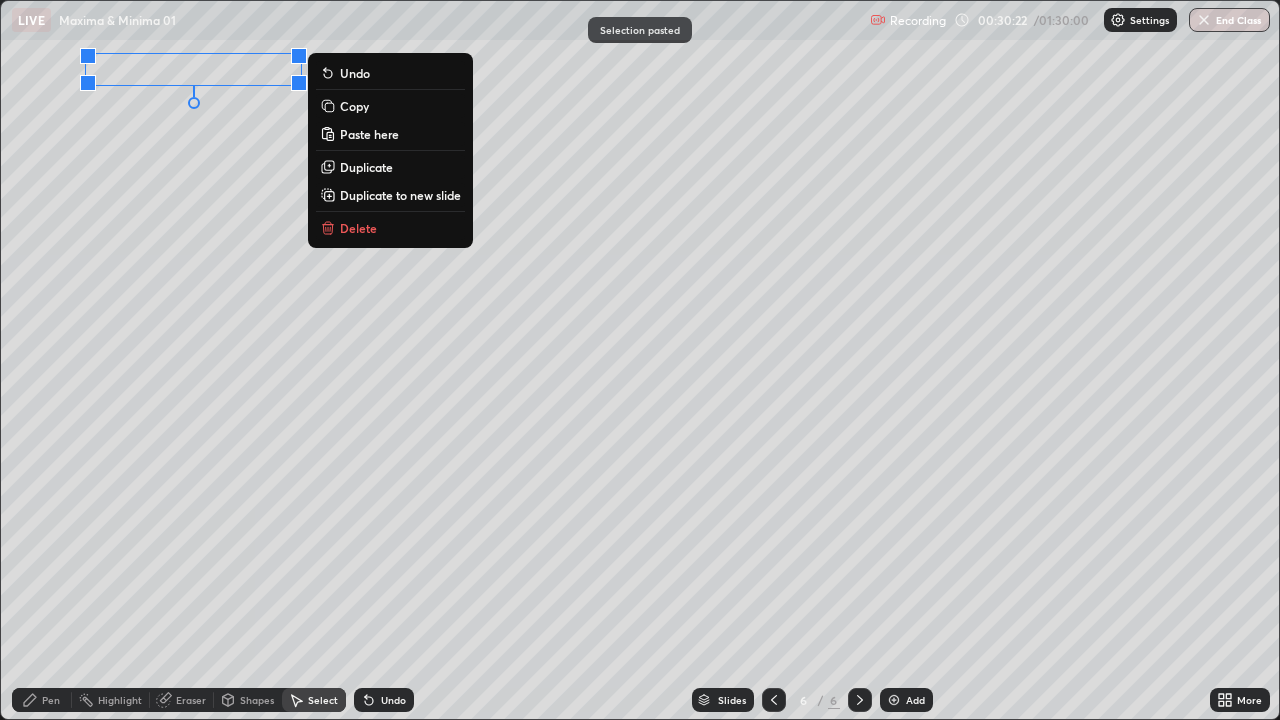 click on "0 ° Undo Copy Paste here Duplicate Duplicate to new slide Delete" at bounding box center (640, 360) 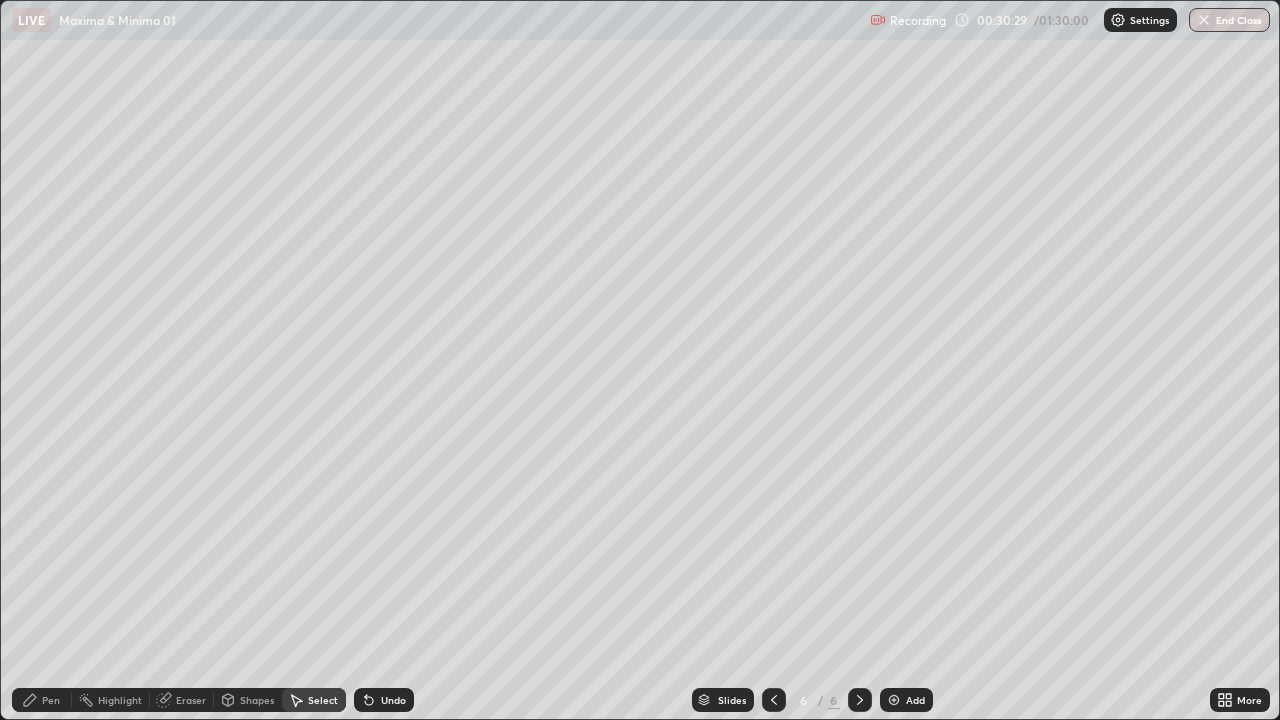 click on "Pen" at bounding box center (51, 700) 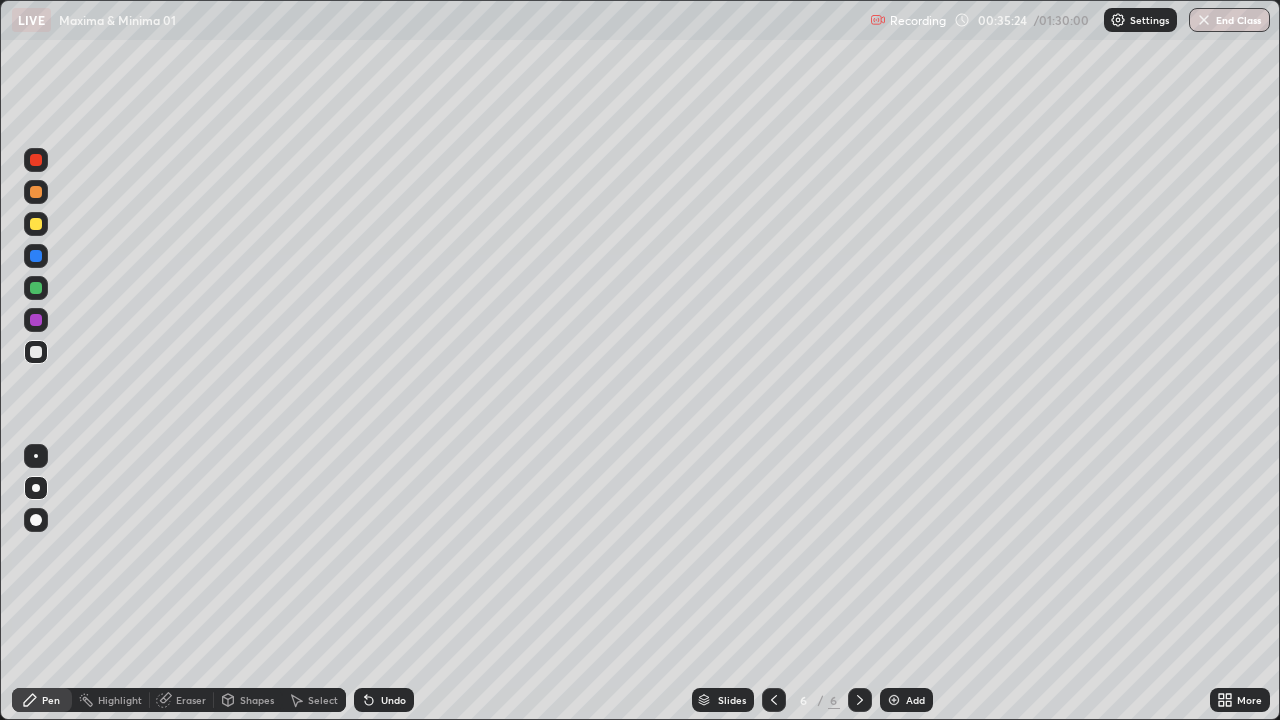 click on "Add" at bounding box center [915, 700] 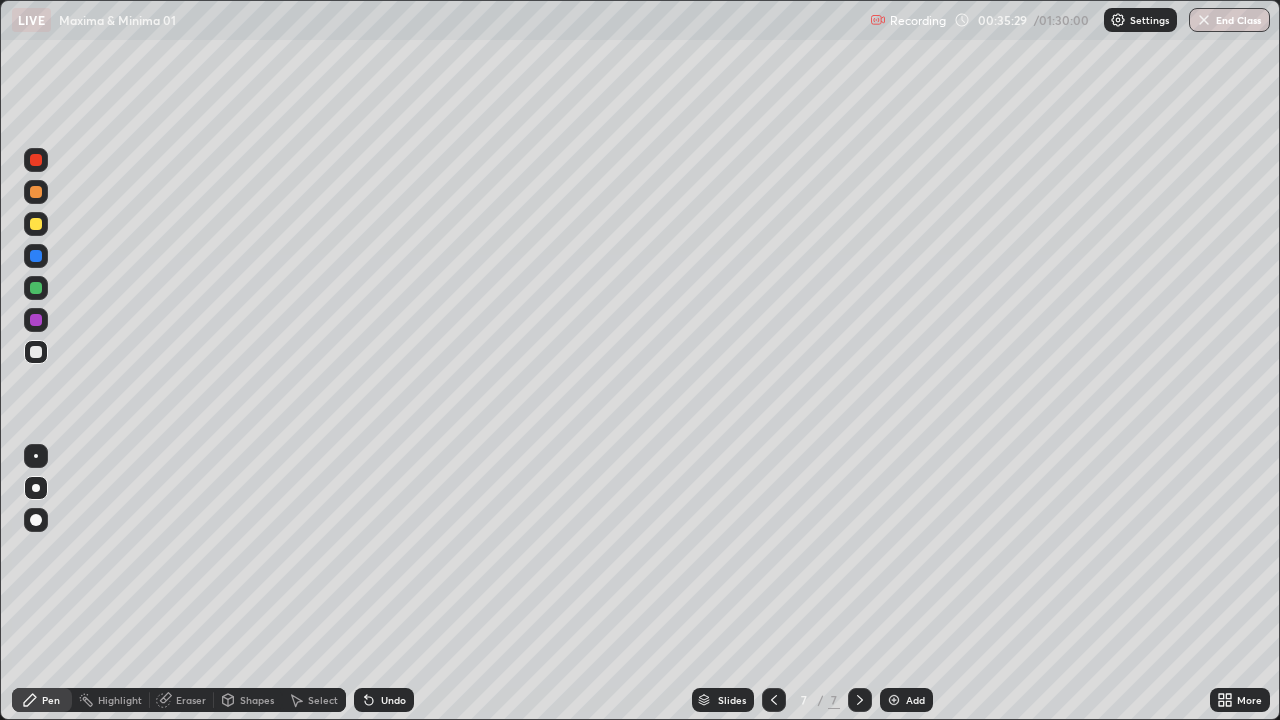 click 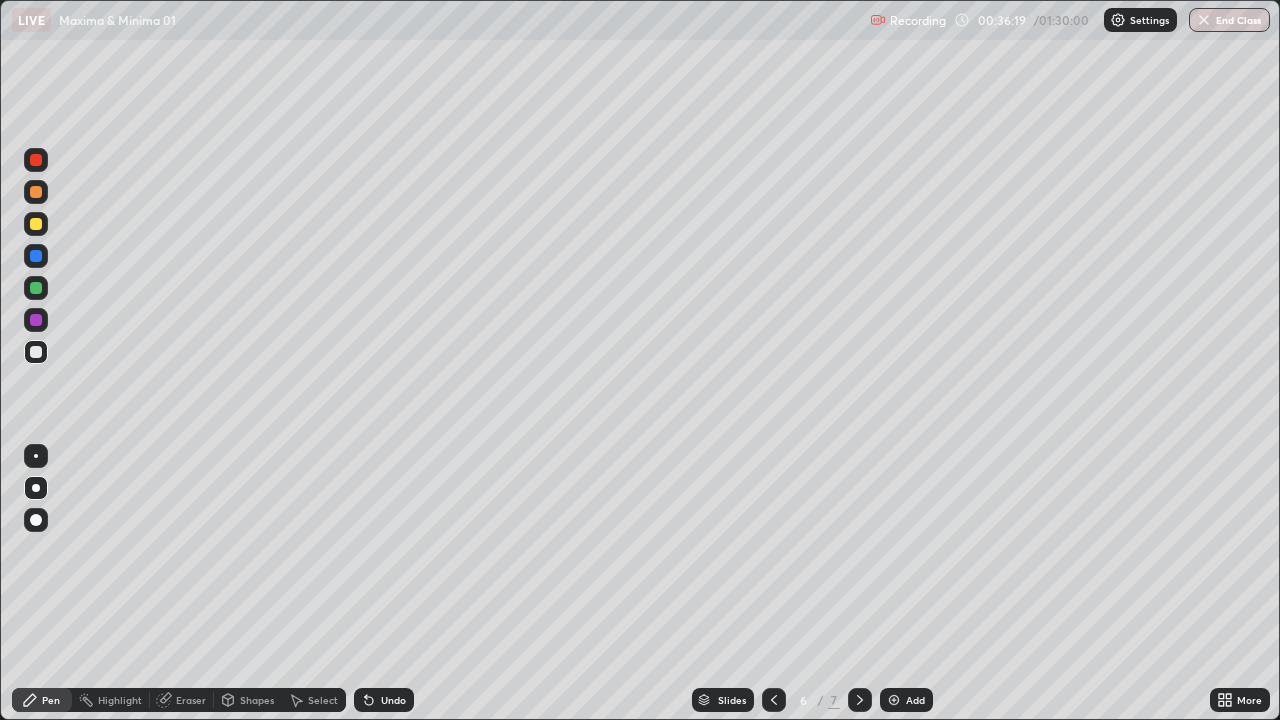 click 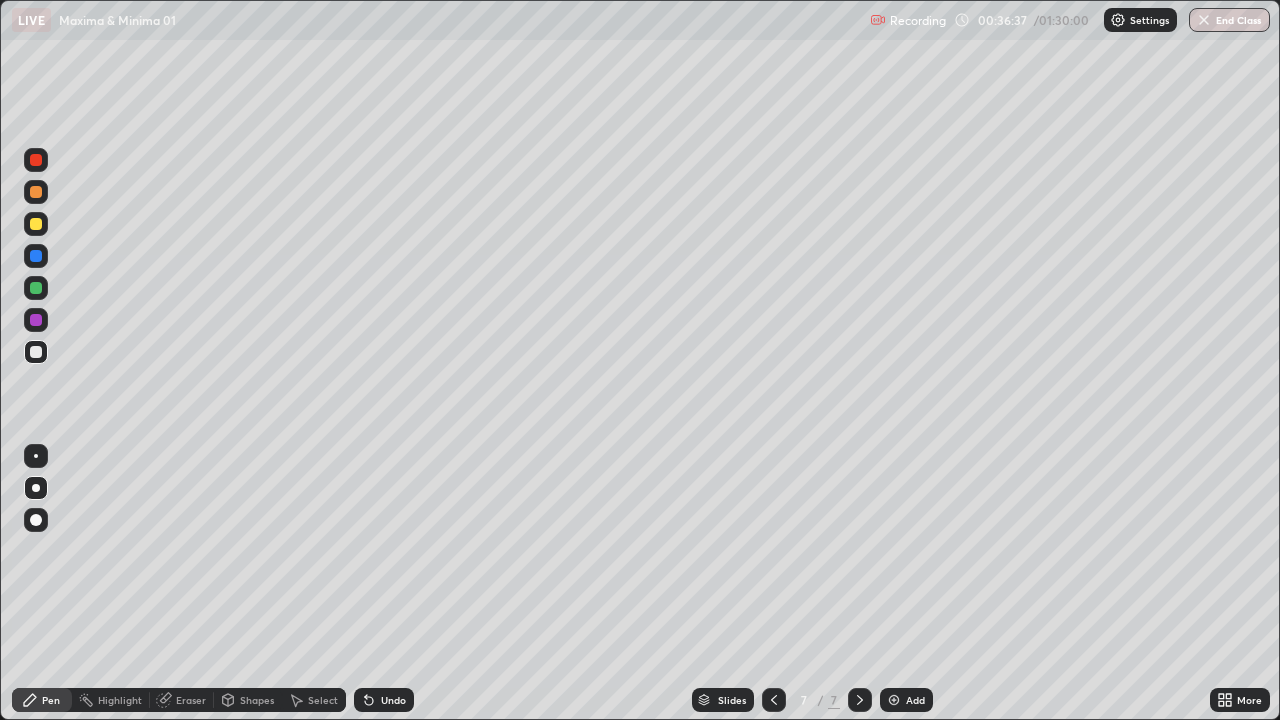 click on "Eraser" at bounding box center [191, 700] 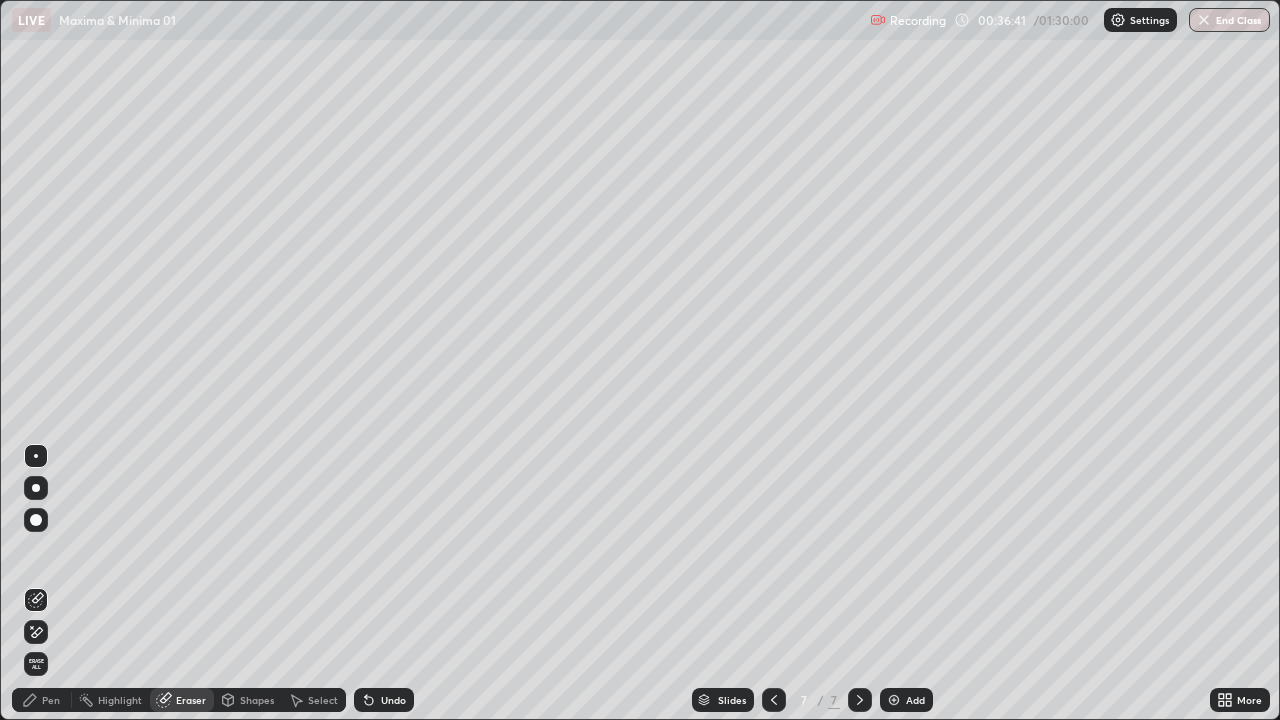 click on "Pen" at bounding box center (42, 700) 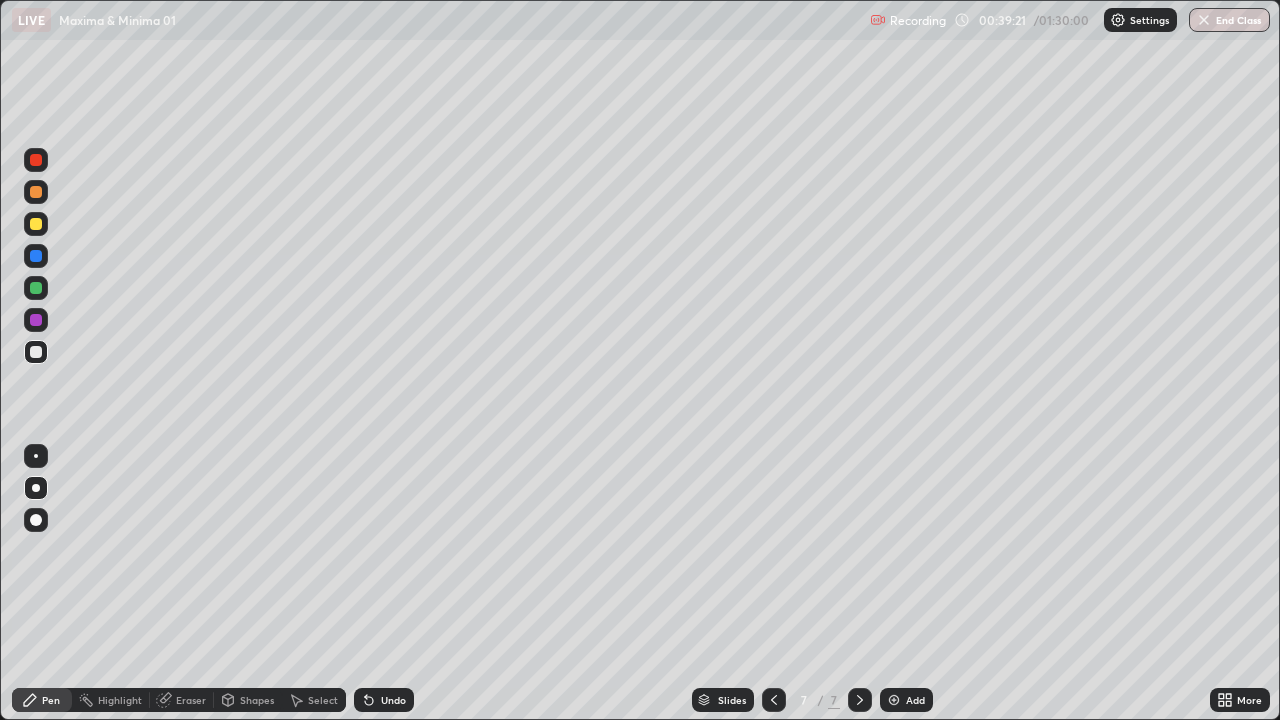 click 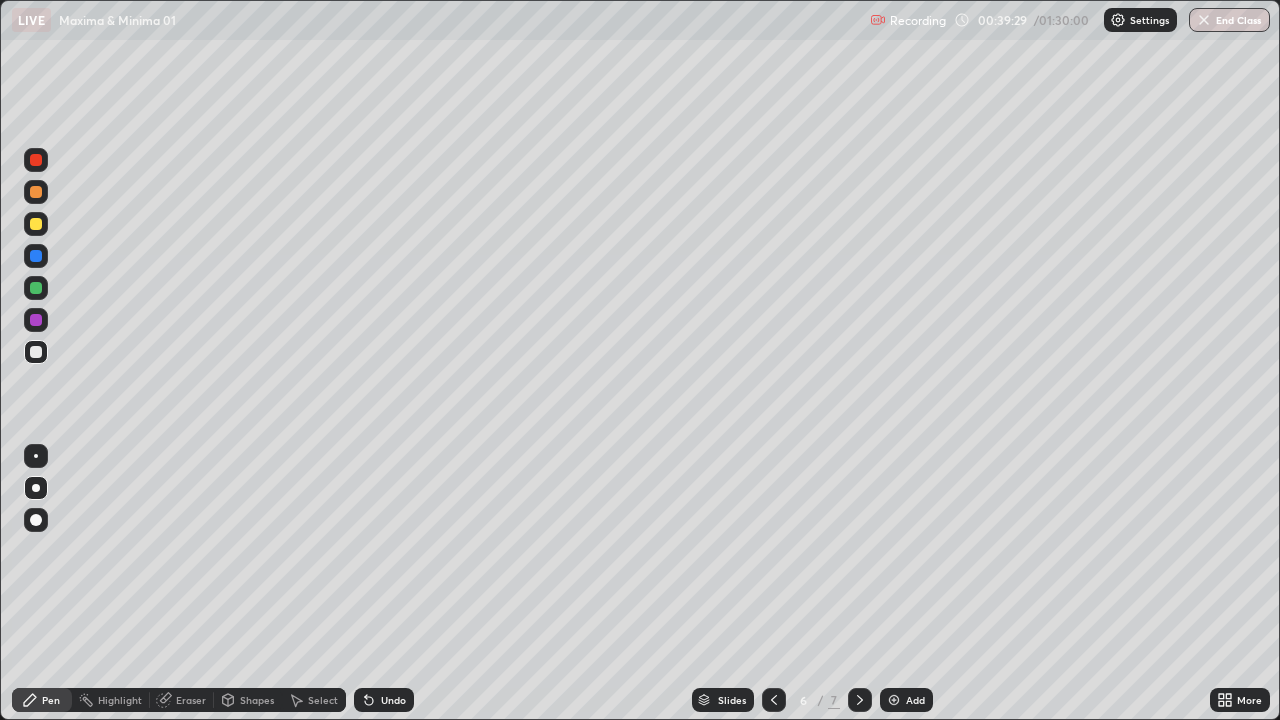 click 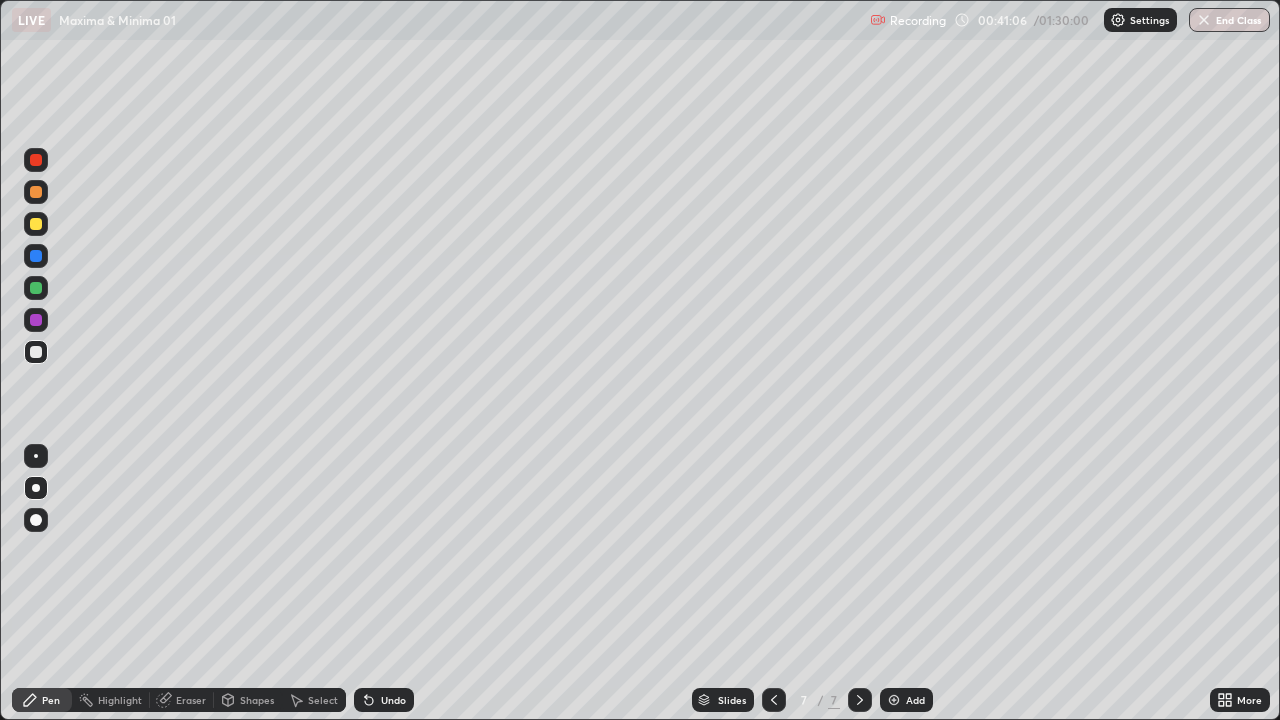 click on "Undo" at bounding box center (393, 700) 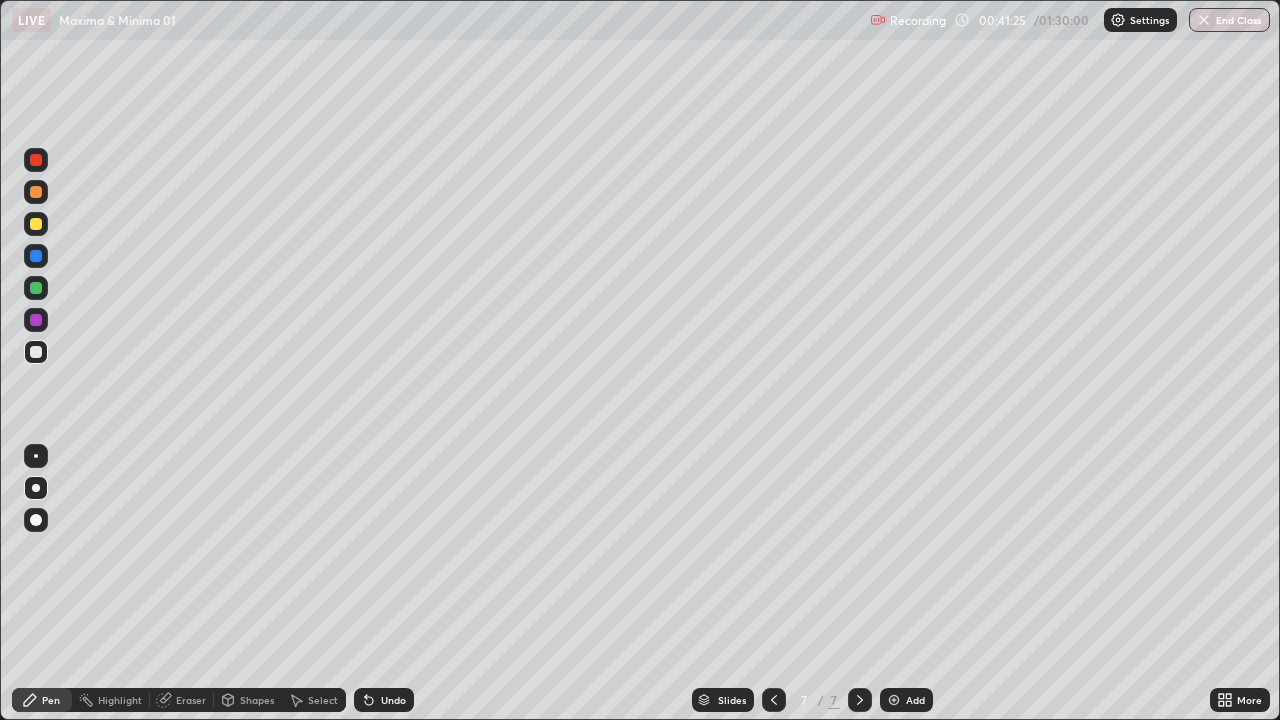 click on "Select" at bounding box center (323, 700) 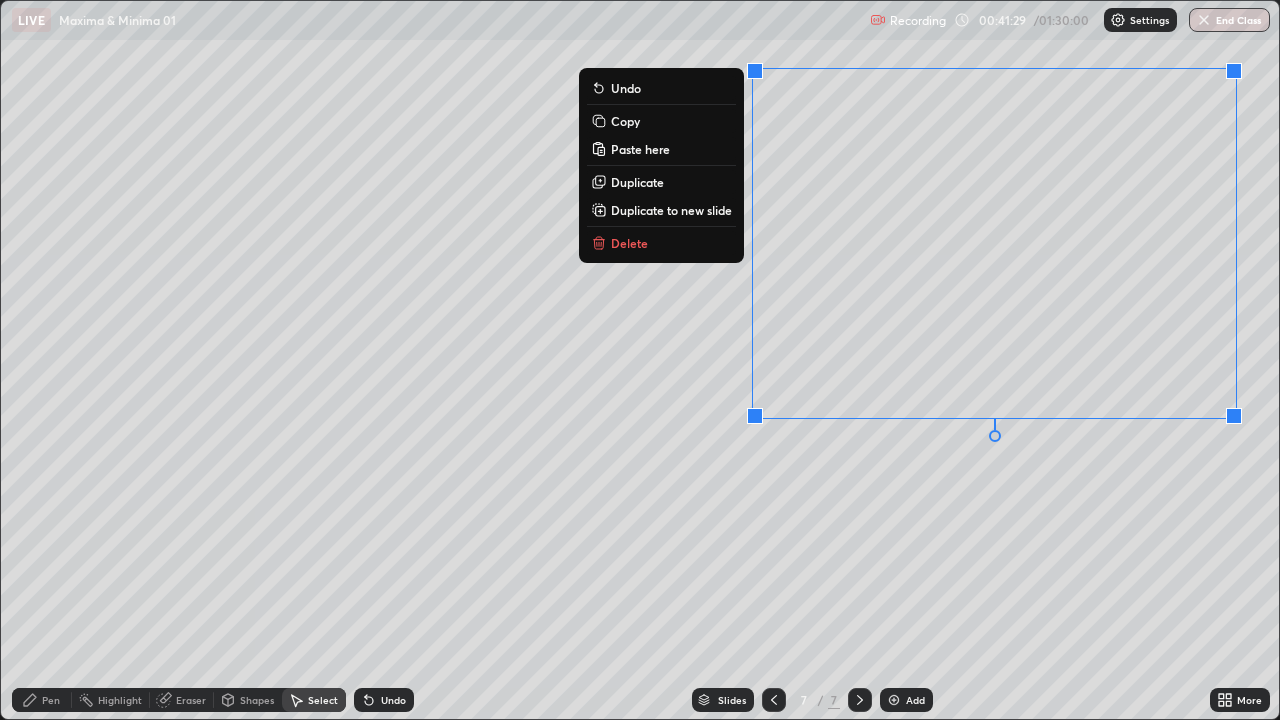 click on "Delete" at bounding box center [629, 243] 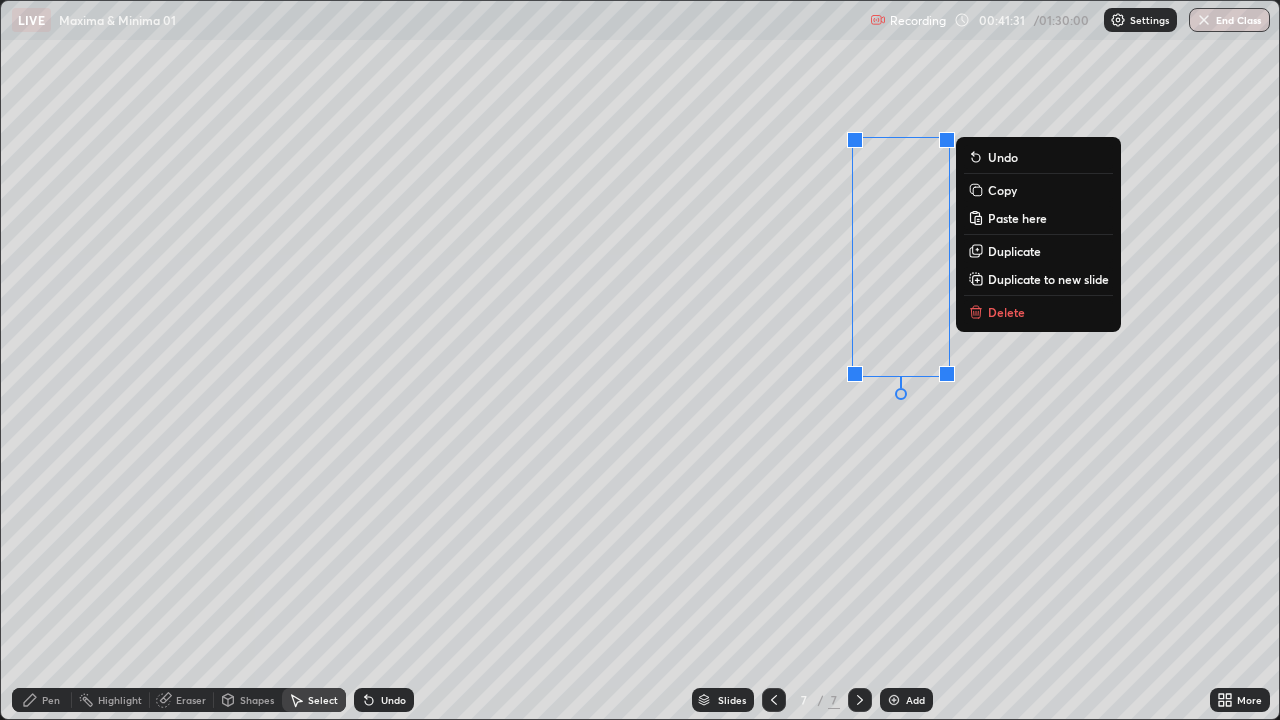 click on "Delete" at bounding box center (1006, 312) 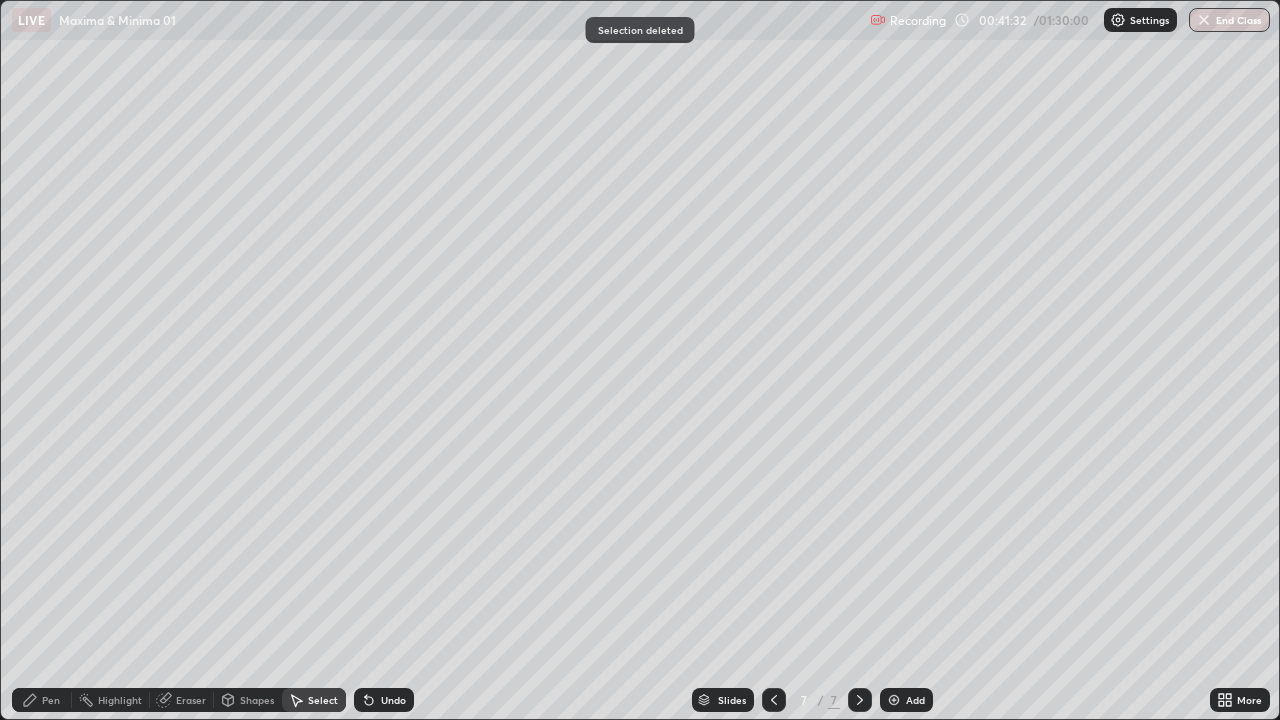 click on "Pen" at bounding box center (51, 700) 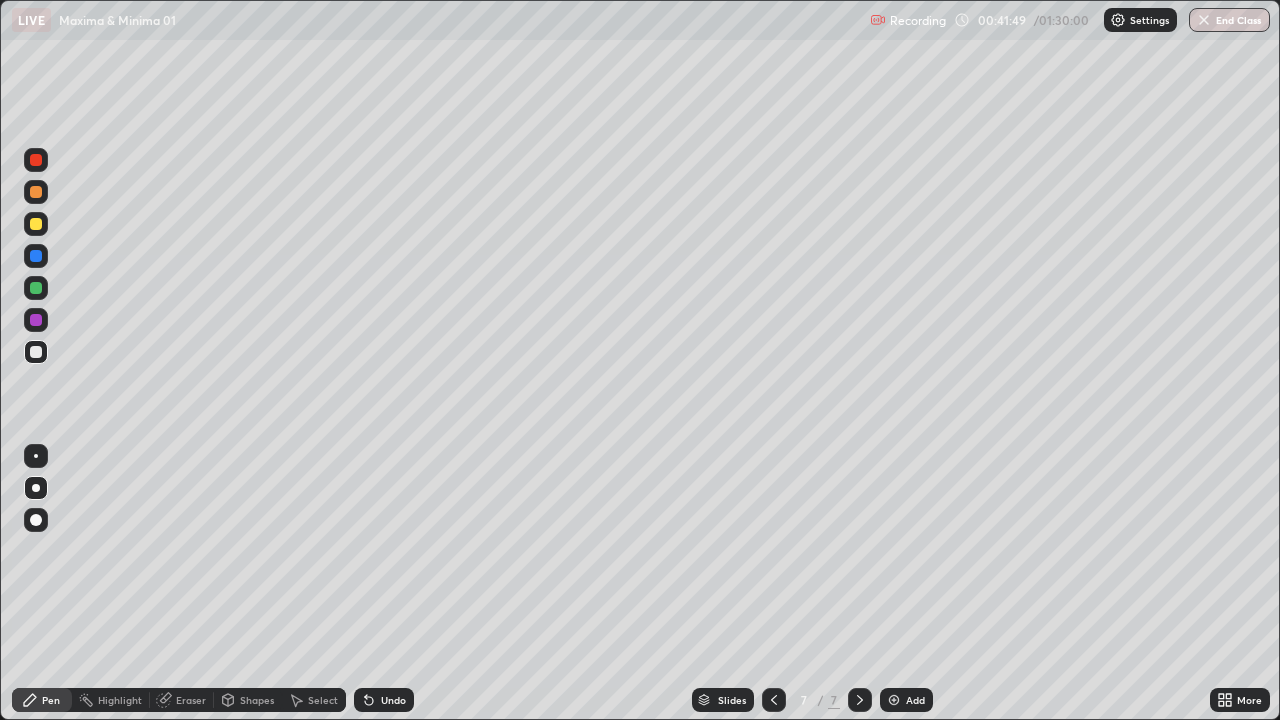 click on "Undo" at bounding box center (393, 700) 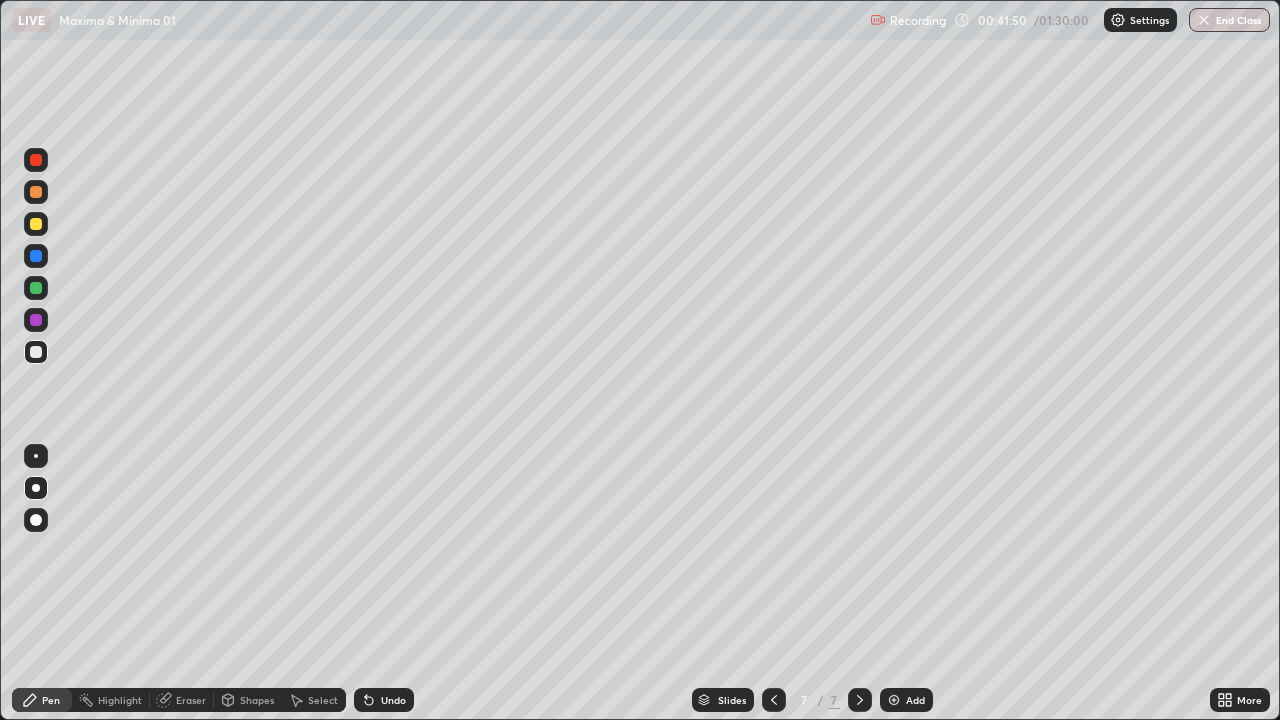 click on "Undo" at bounding box center [393, 700] 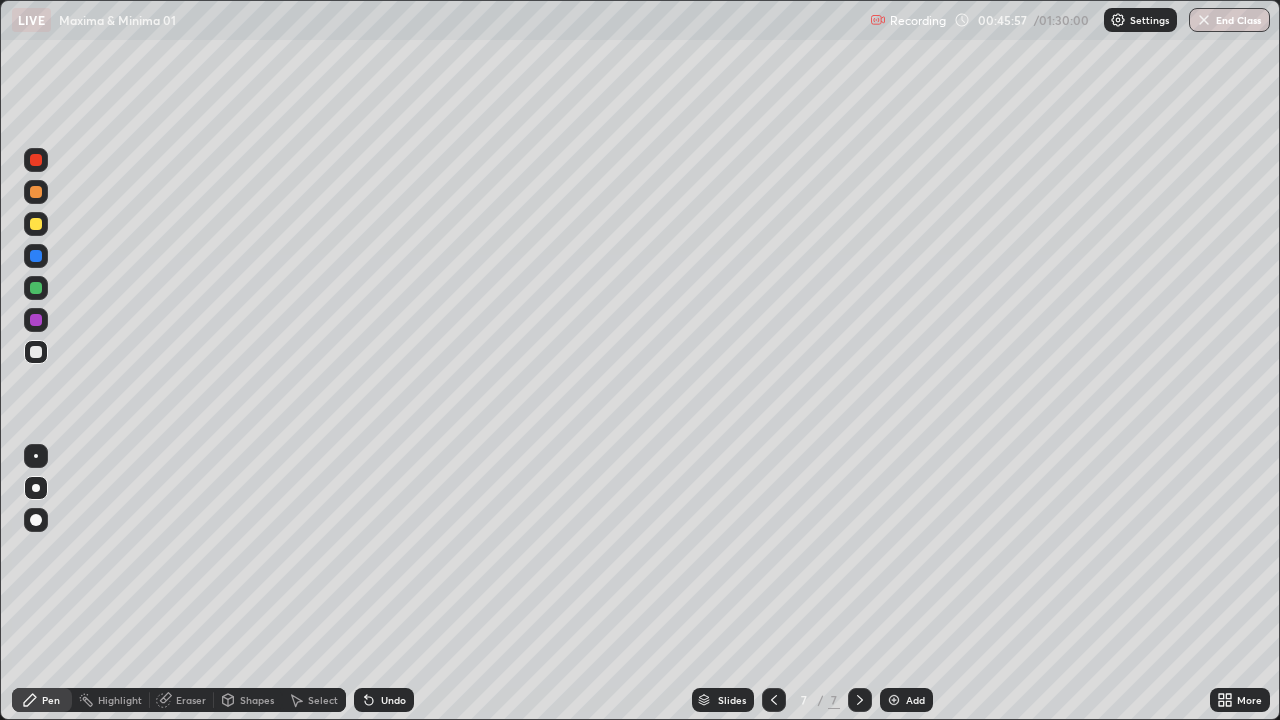 click on "Add" at bounding box center [915, 700] 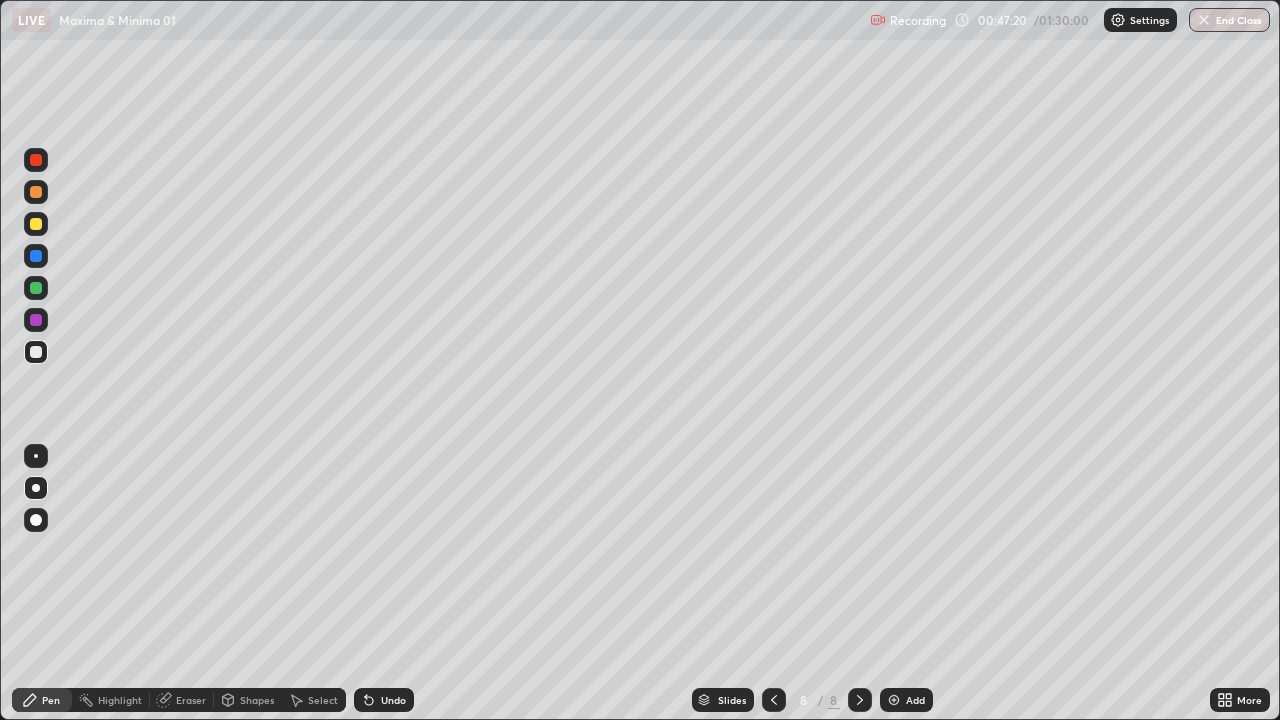 click on "Eraser" at bounding box center [191, 700] 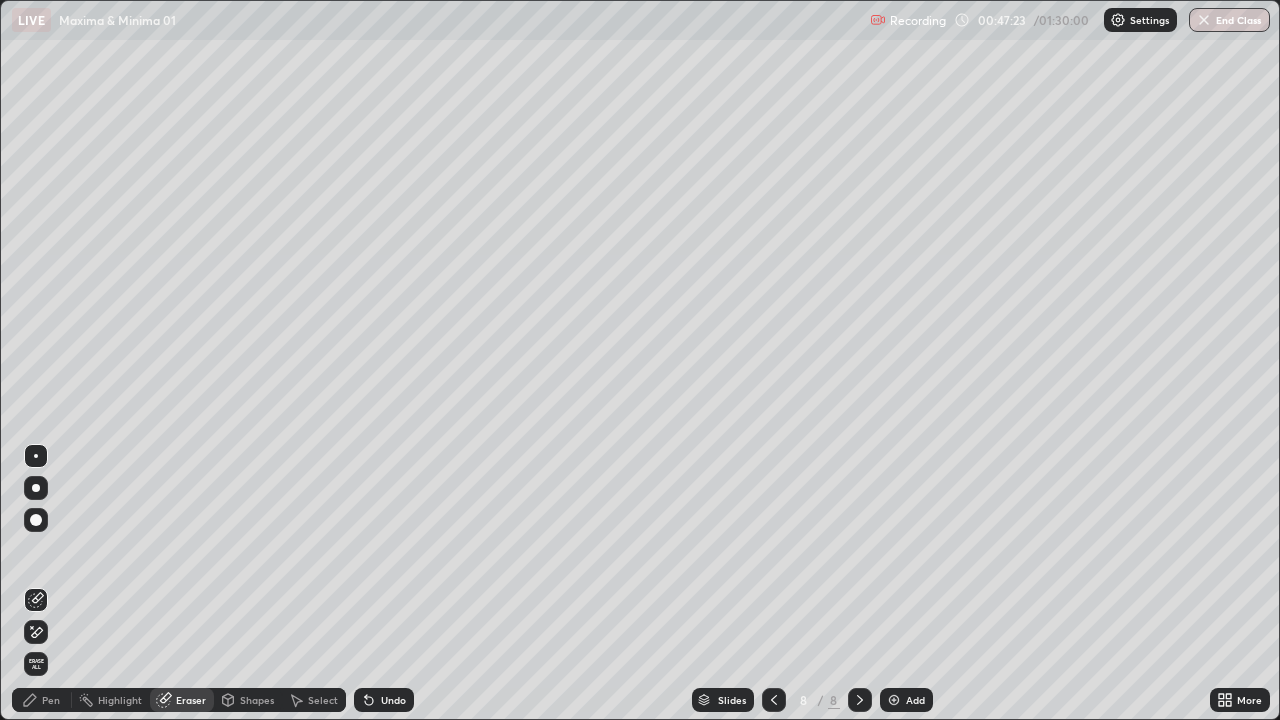 click on "Pen" at bounding box center (51, 700) 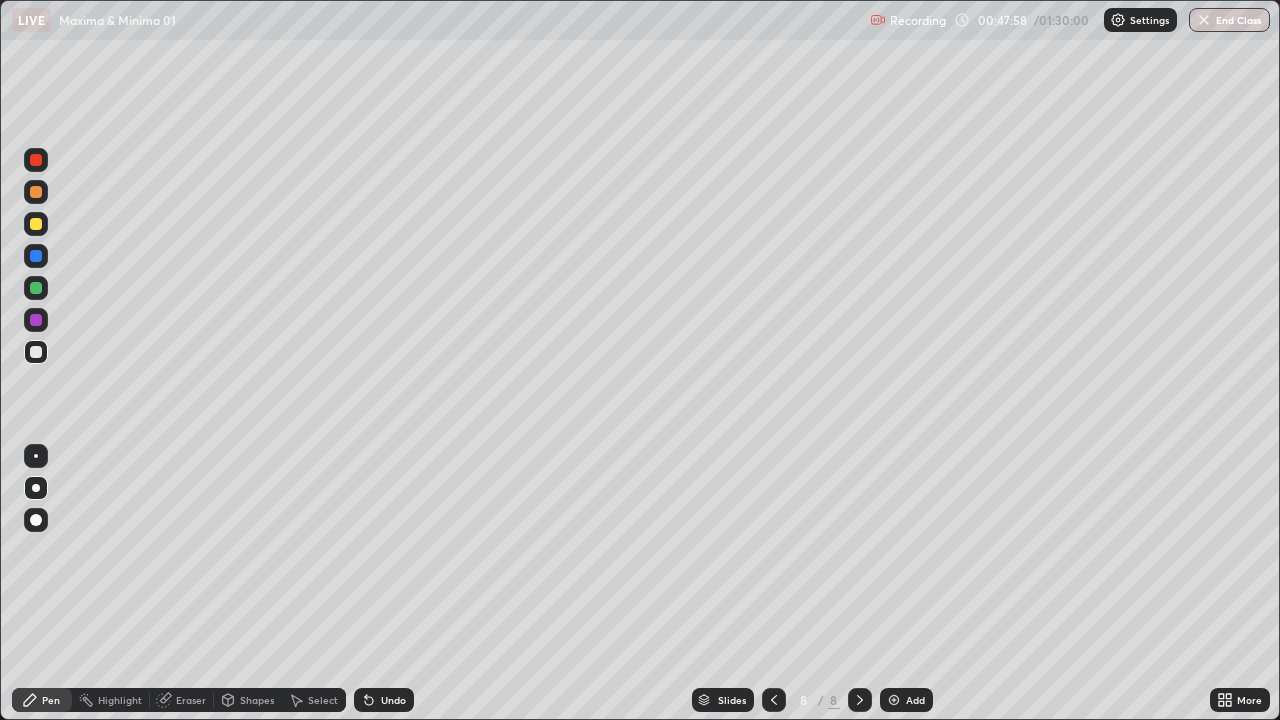 click 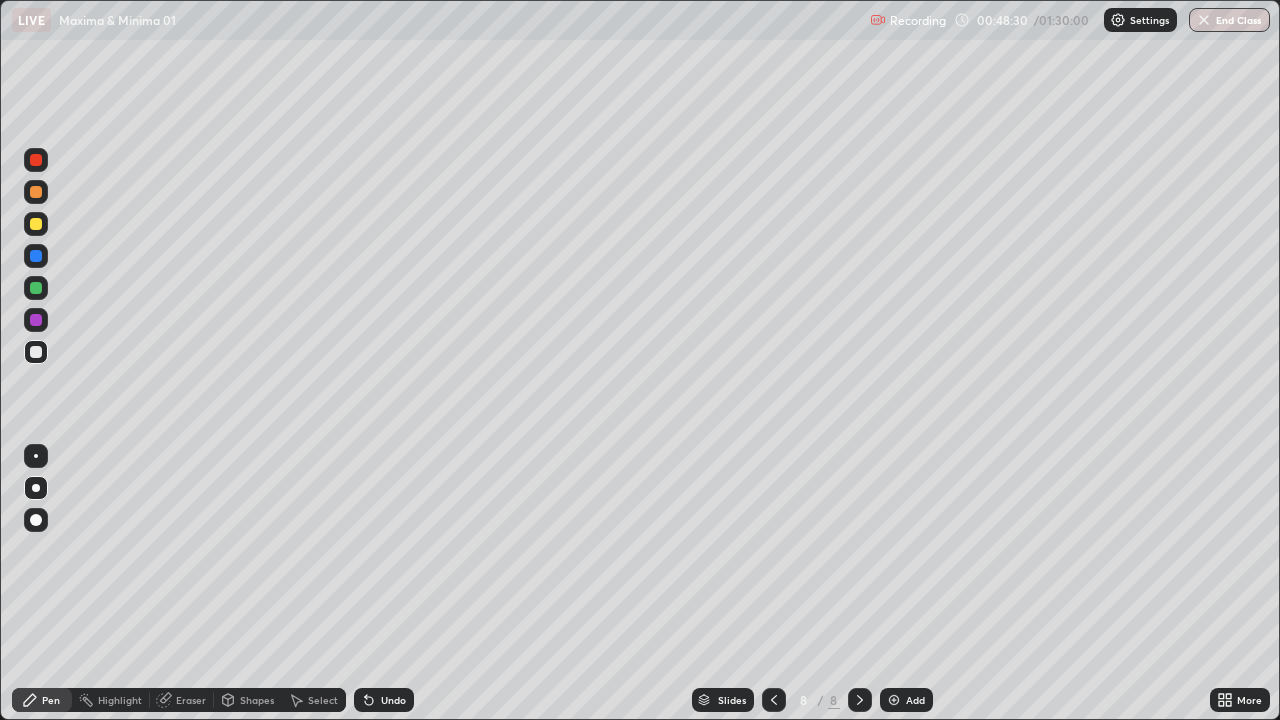 click 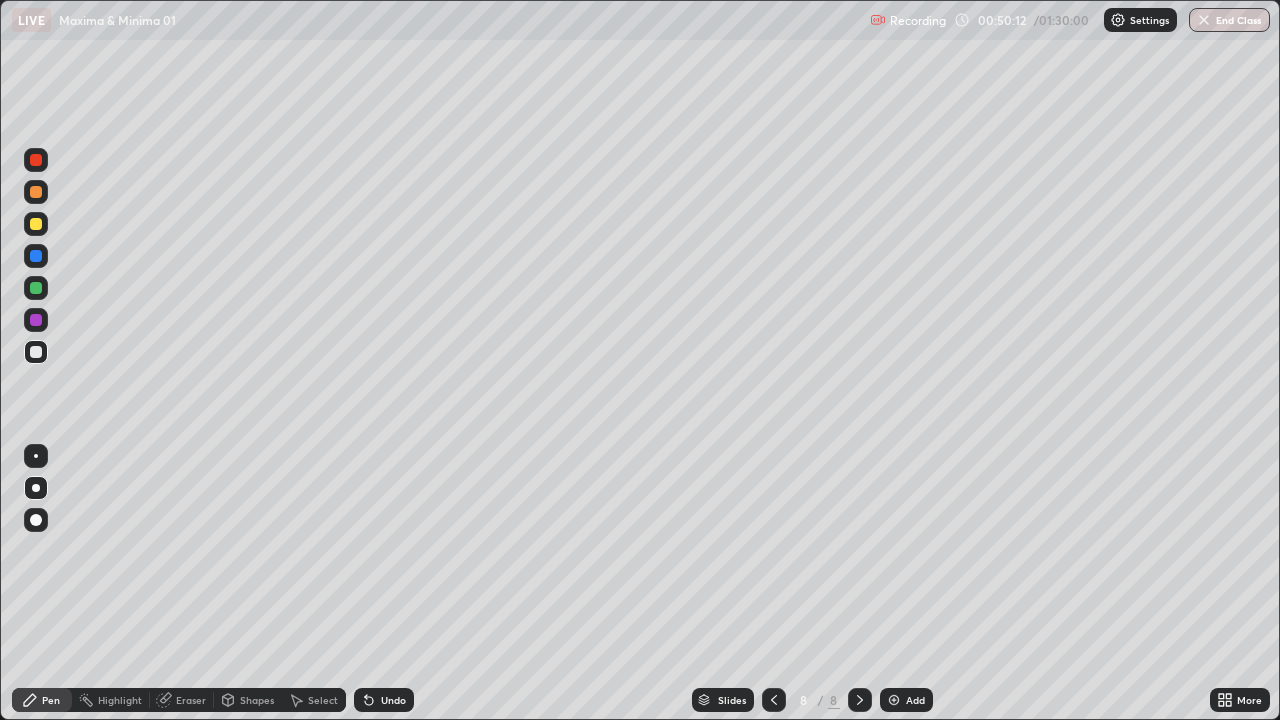 click on "Undo" at bounding box center (393, 700) 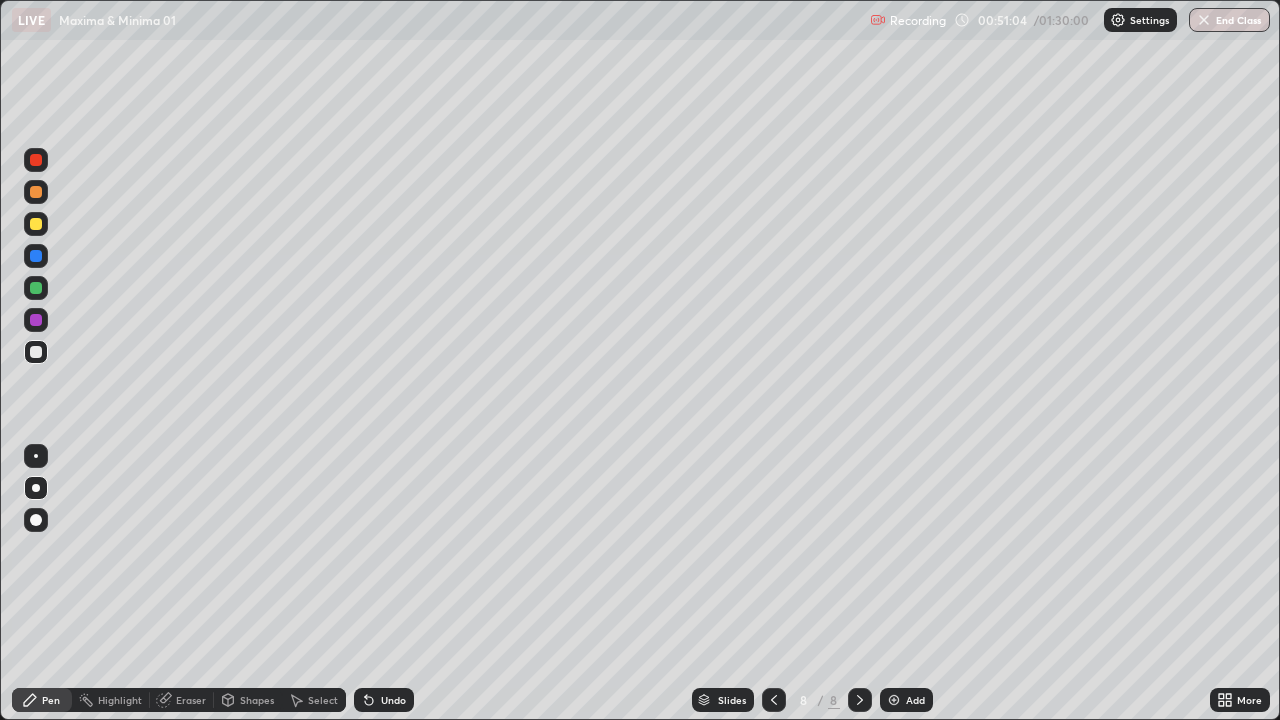 click on "Undo" at bounding box center (393, 700) 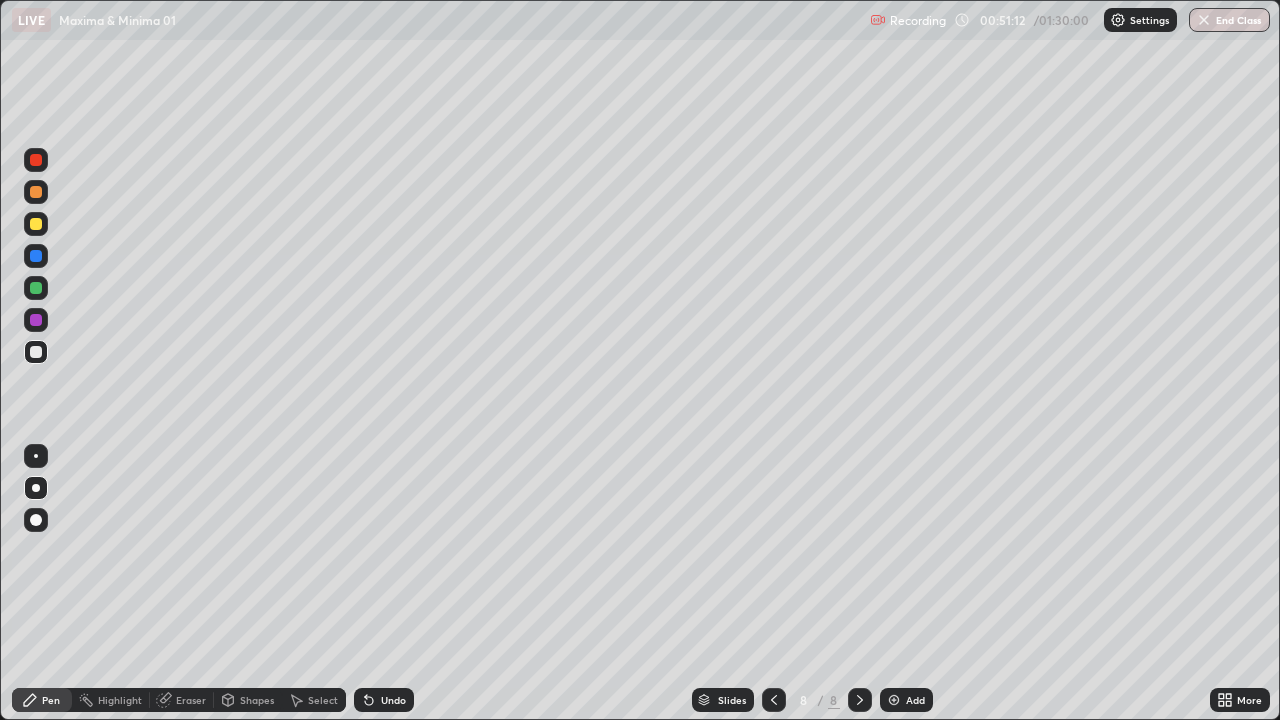 click on "Undo" at bounding box center (384, 700) 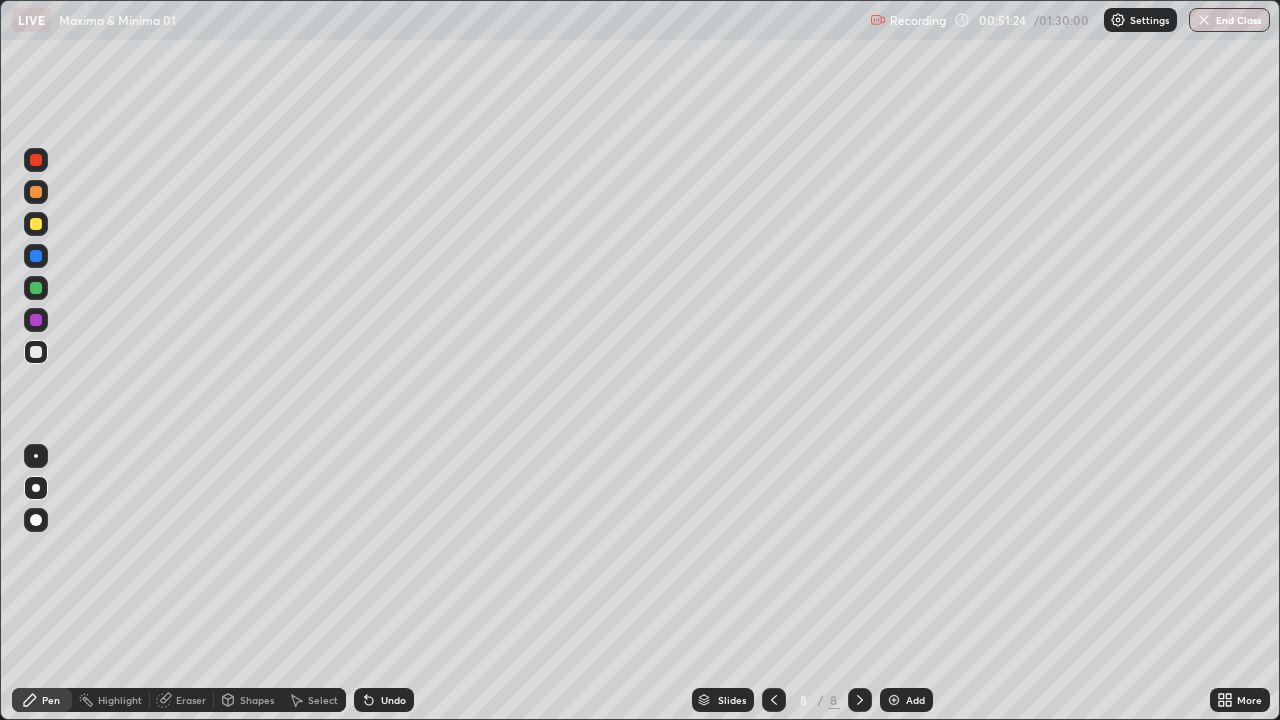 click on "Undo" at bounding box center (393, 700) 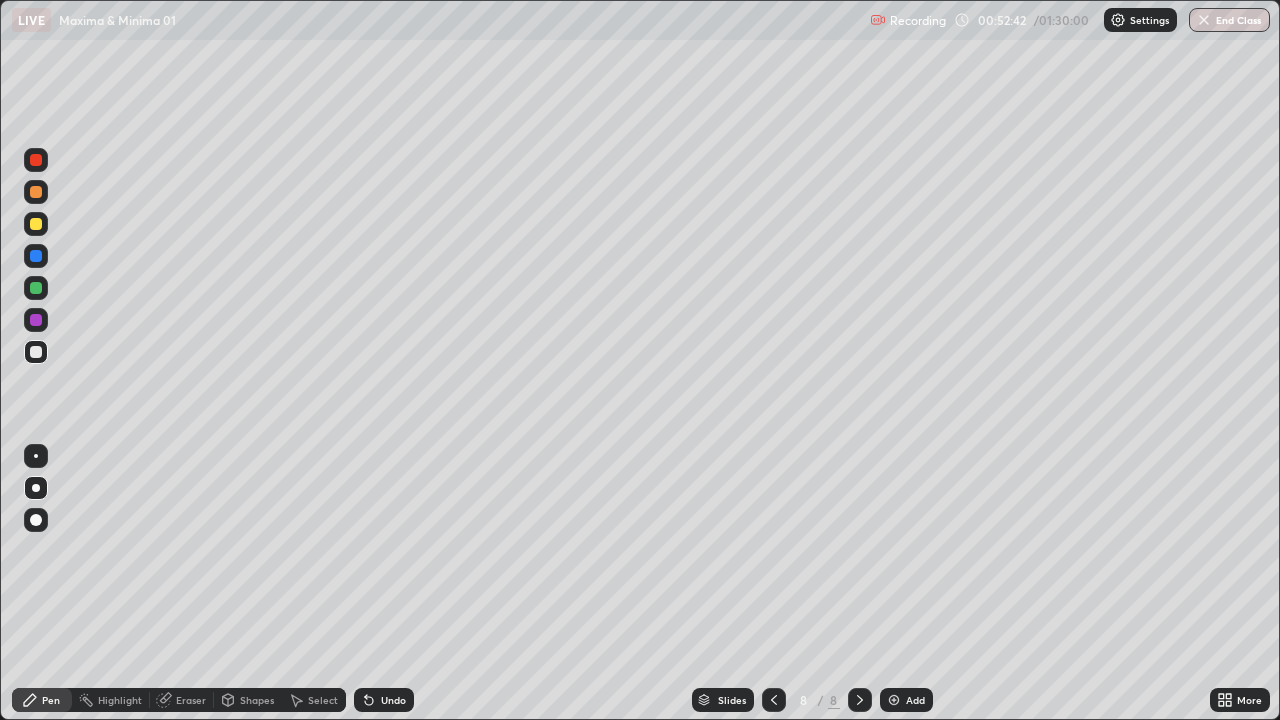 click on "Undo" at bounding box center (393, 700) 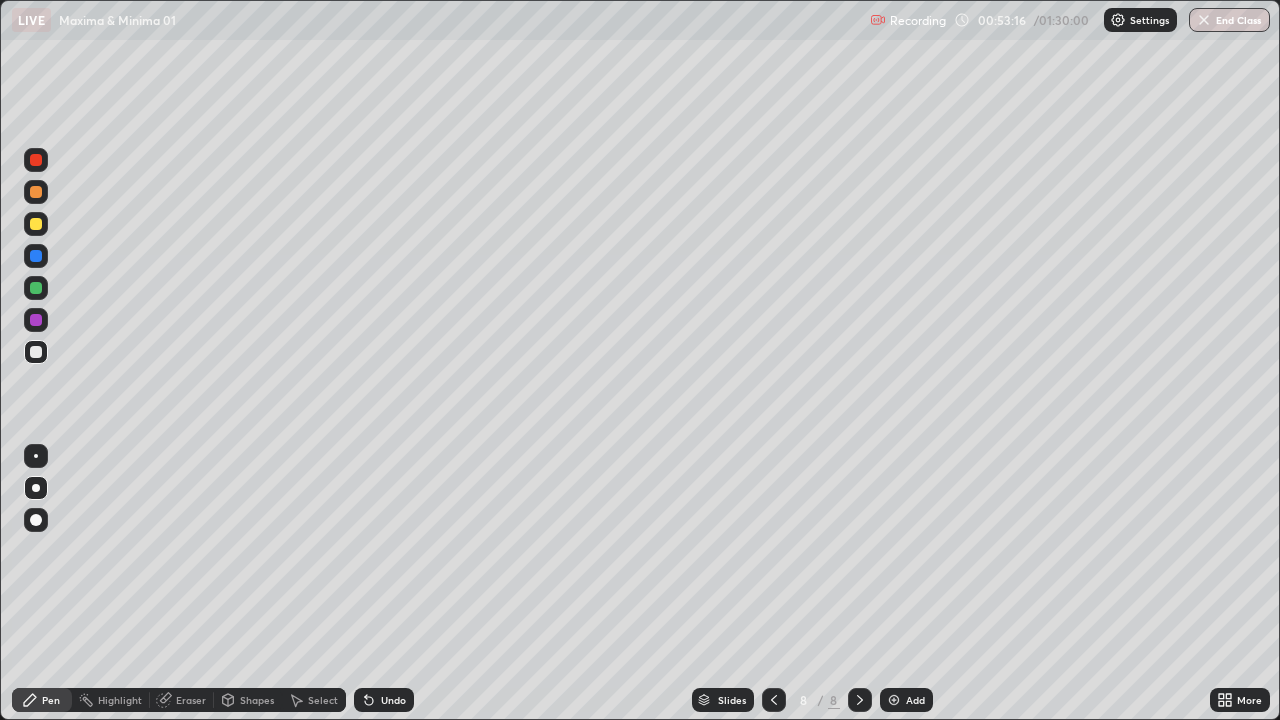 click on "Undo" at bounding box center [393, 700] 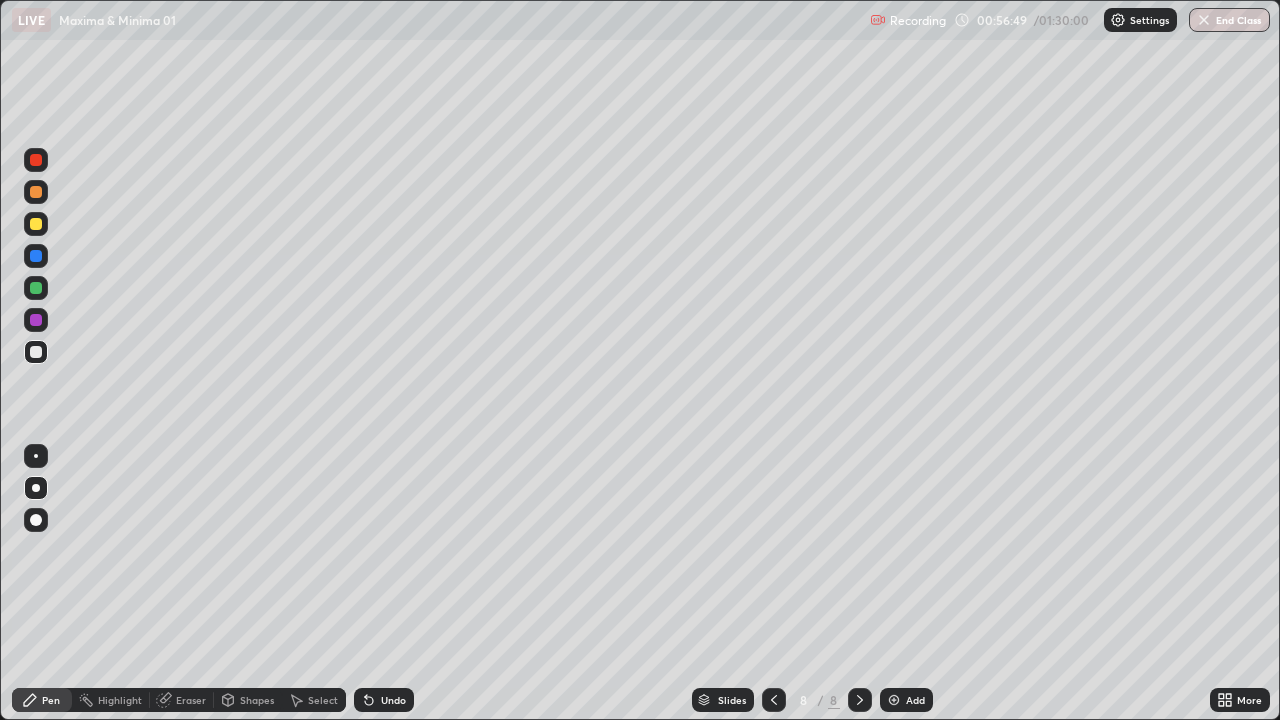 click on "Eraser" at bounding box center (191, 700) 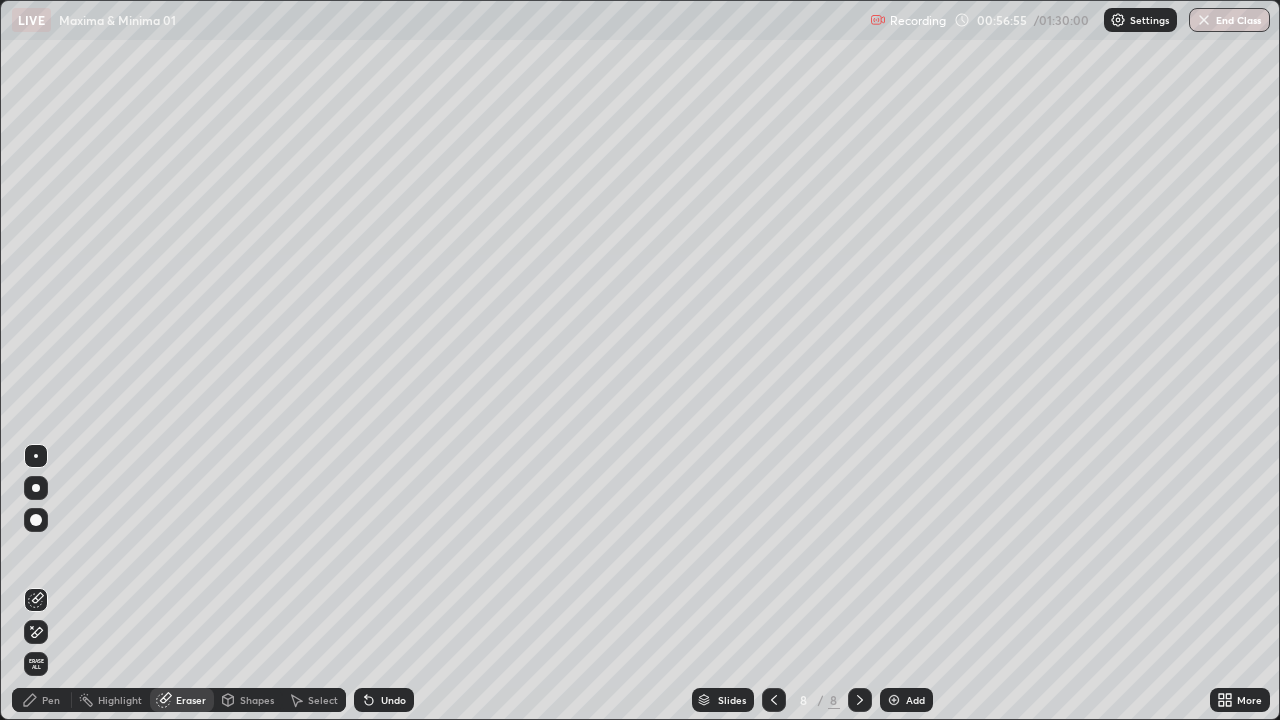 click on "Pen" at bounding box center [51, 700] 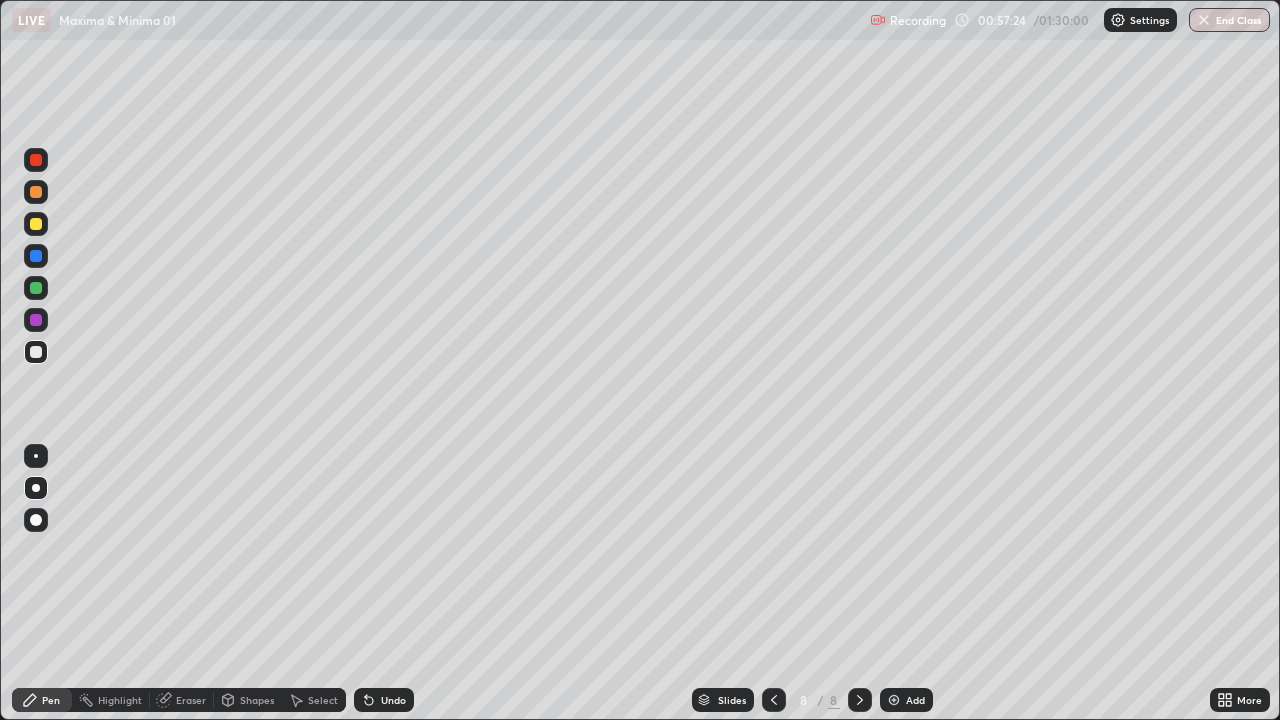 click on "Eraser" at bounding box center (191, 700) 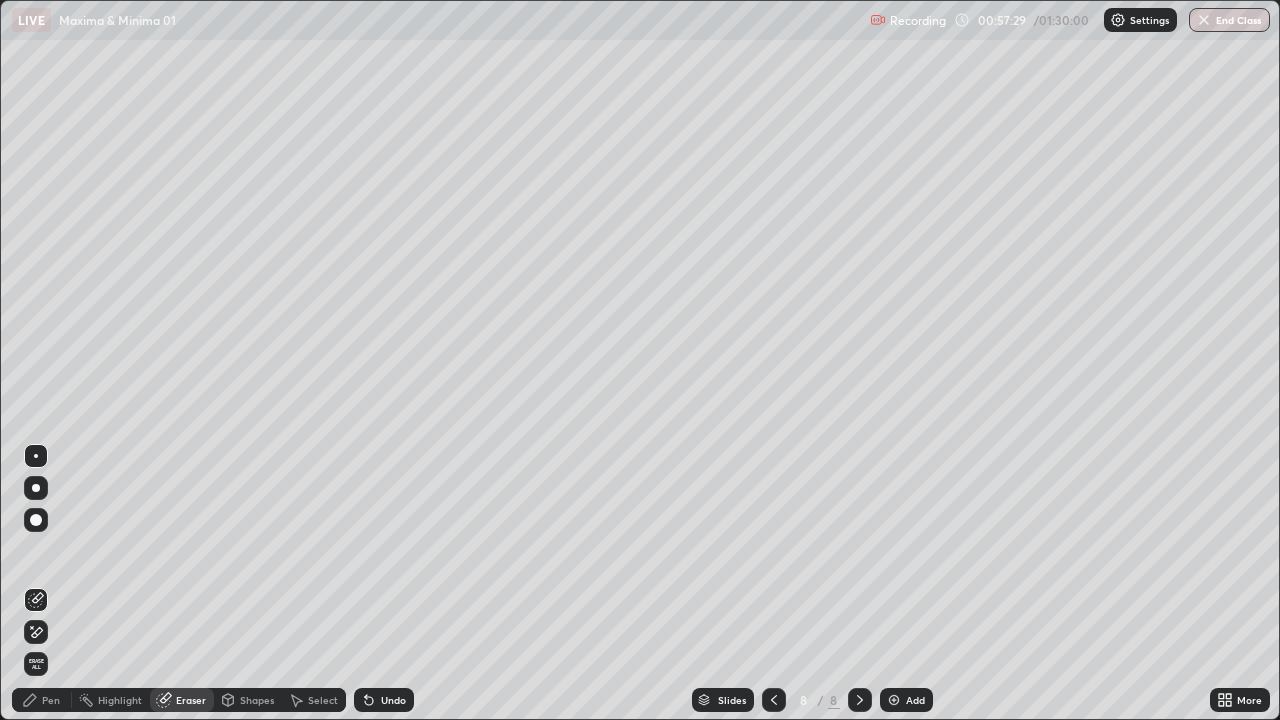 click on "Pen" at bounding box center (42, 700) 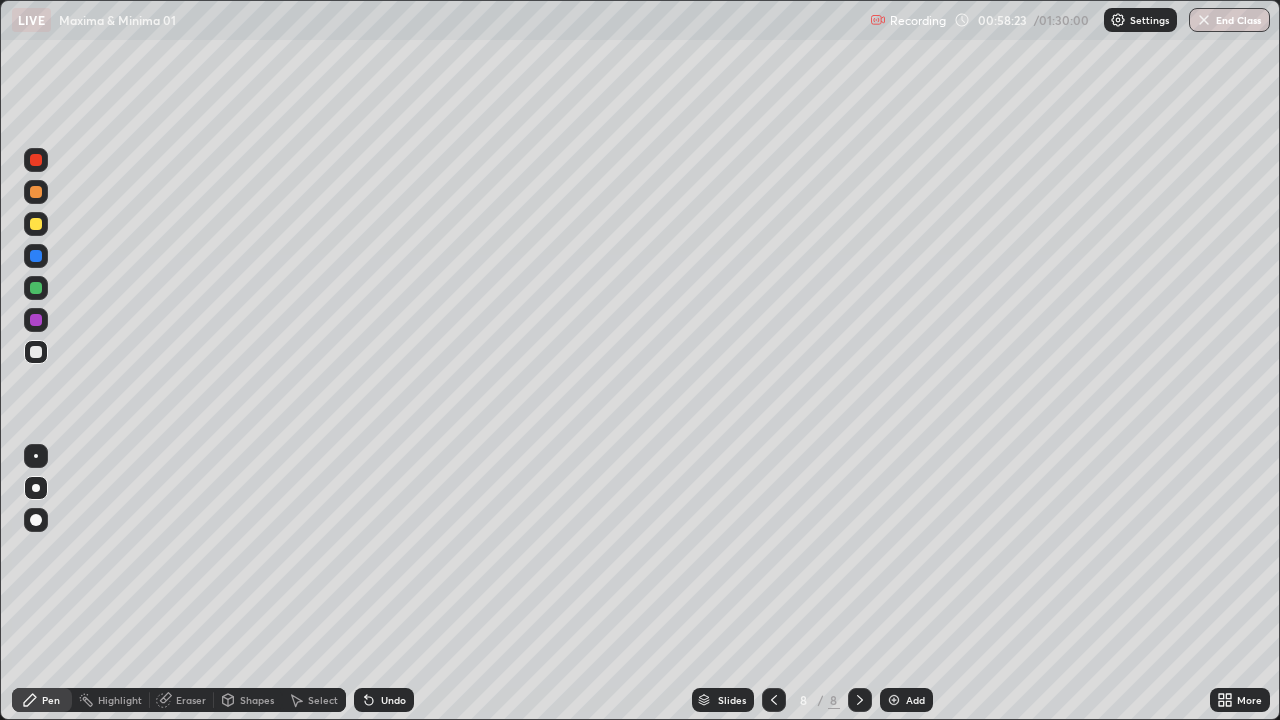 click on "Add" at bounding box center (906, 700) 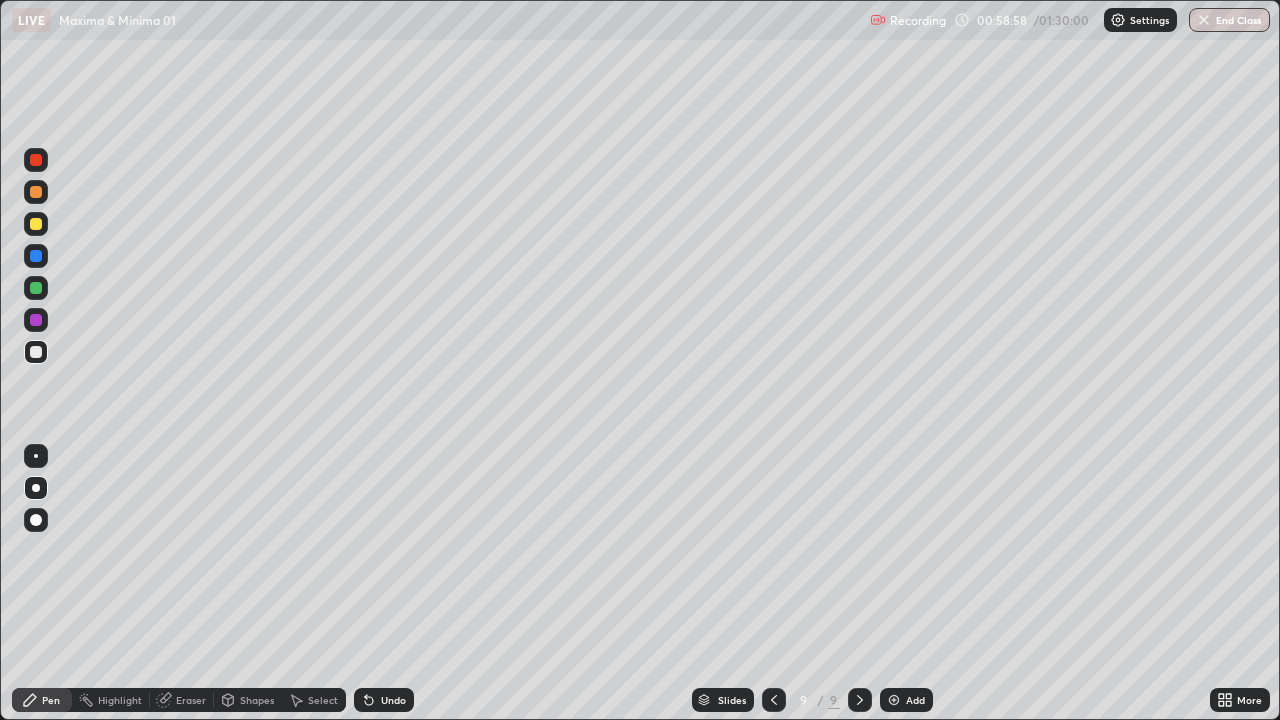 click 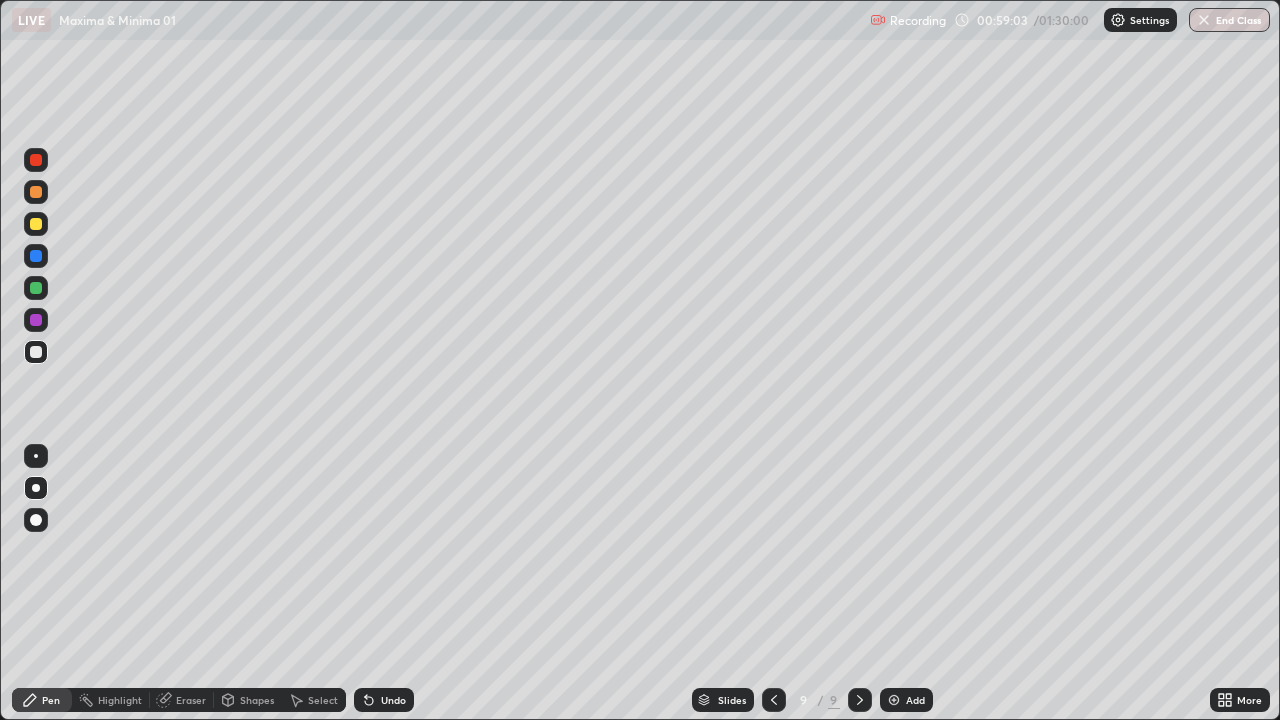 click 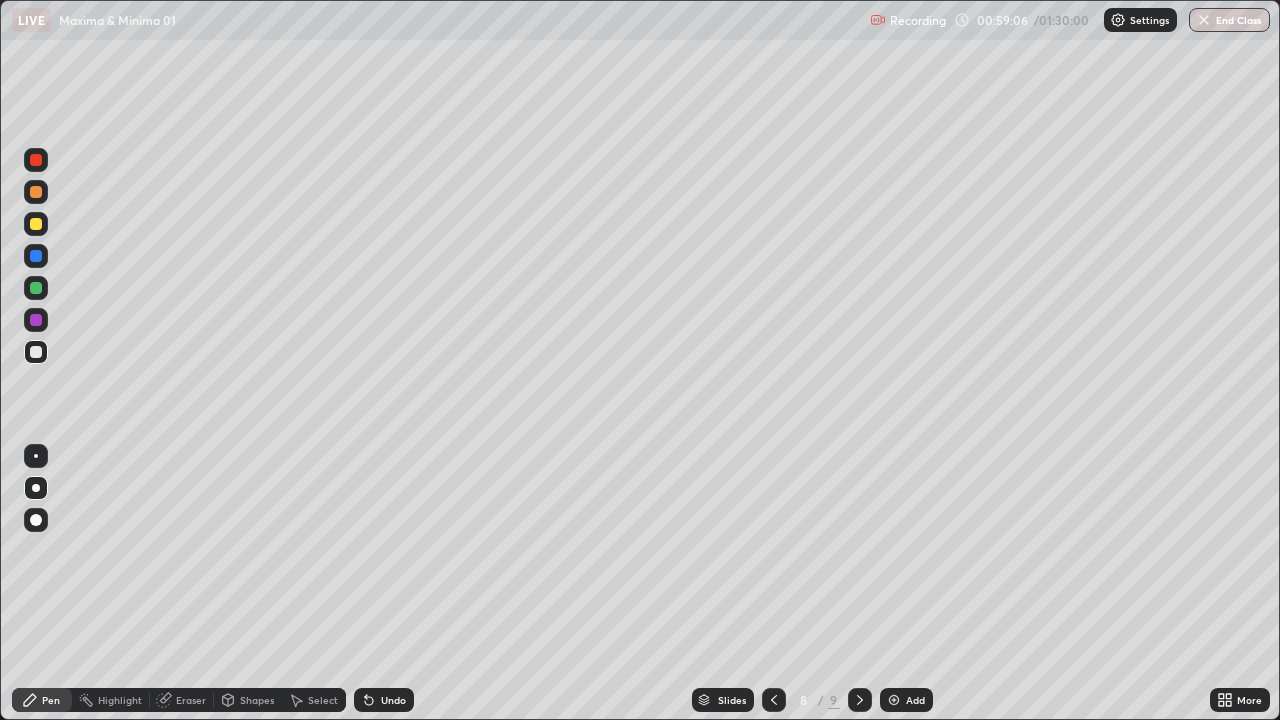 click 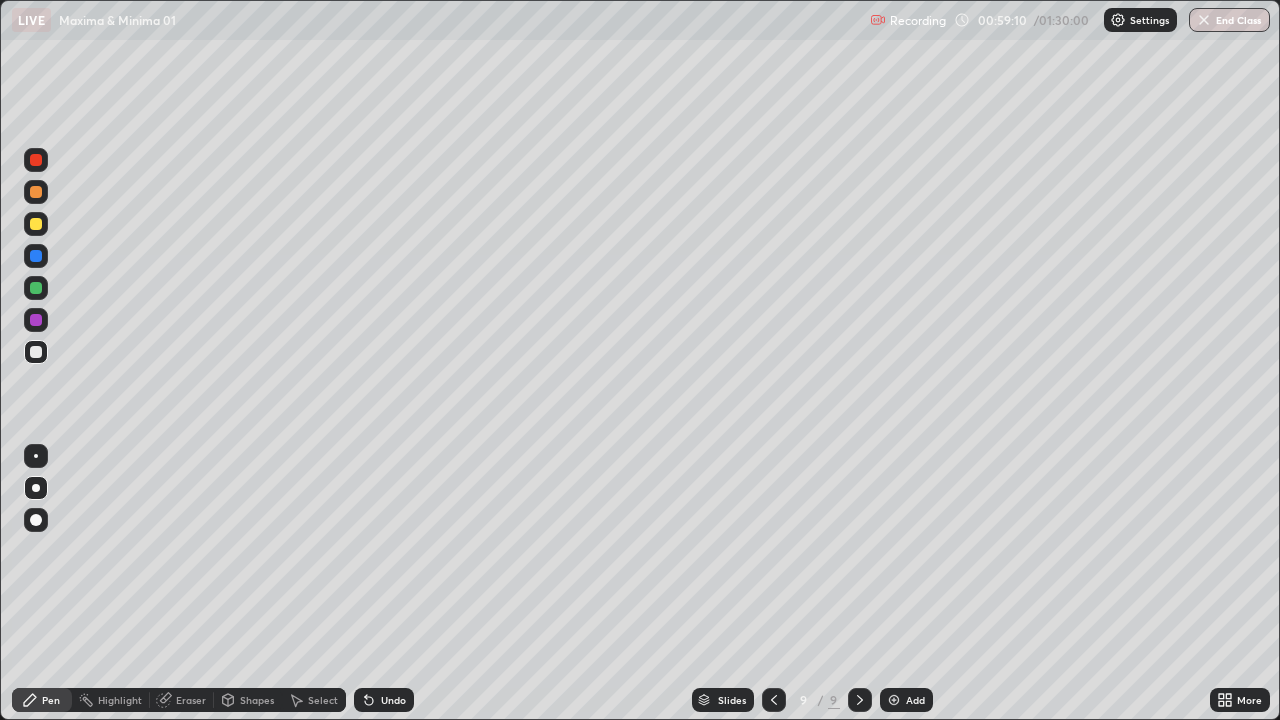 click 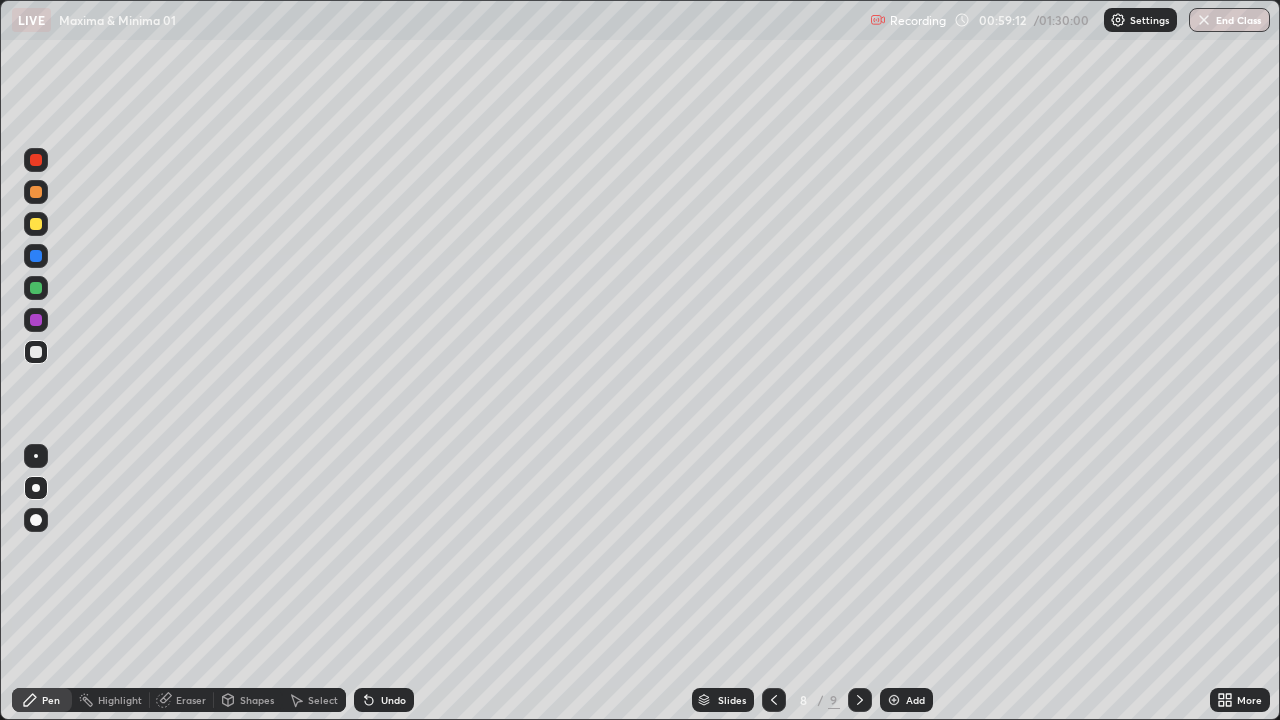 click 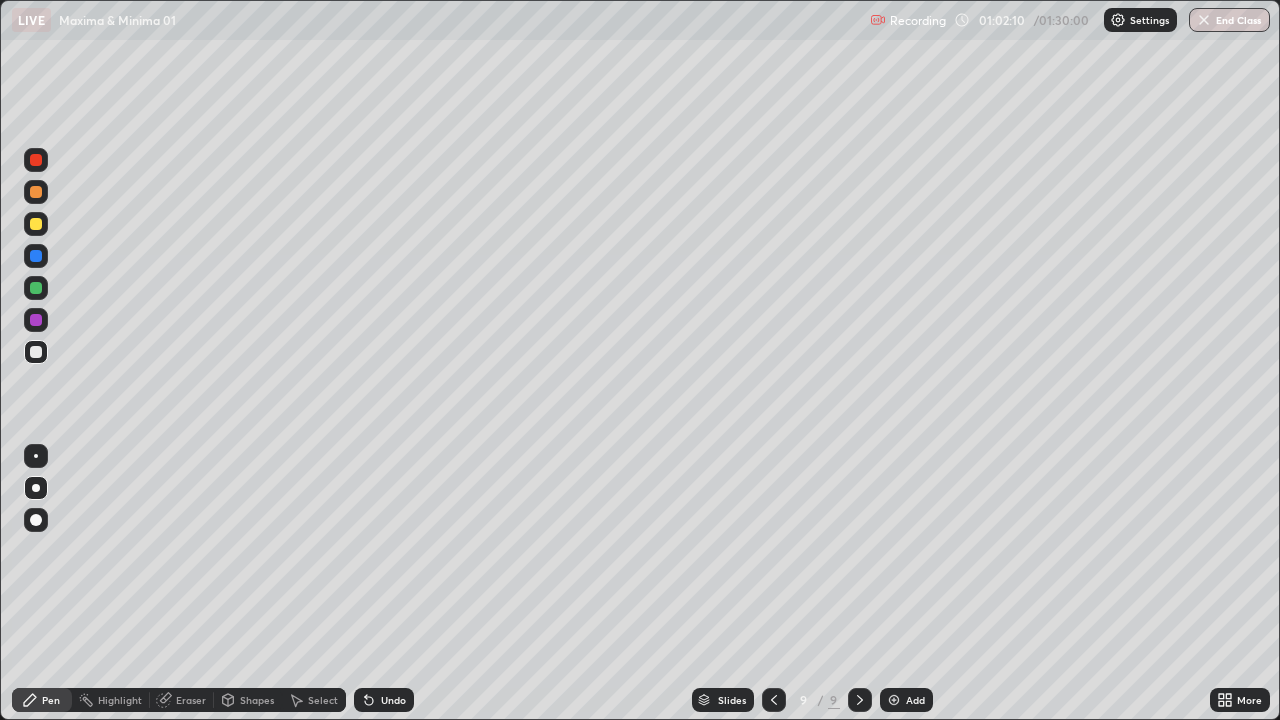 click on "Eraser" at bounding box center [191, 700] 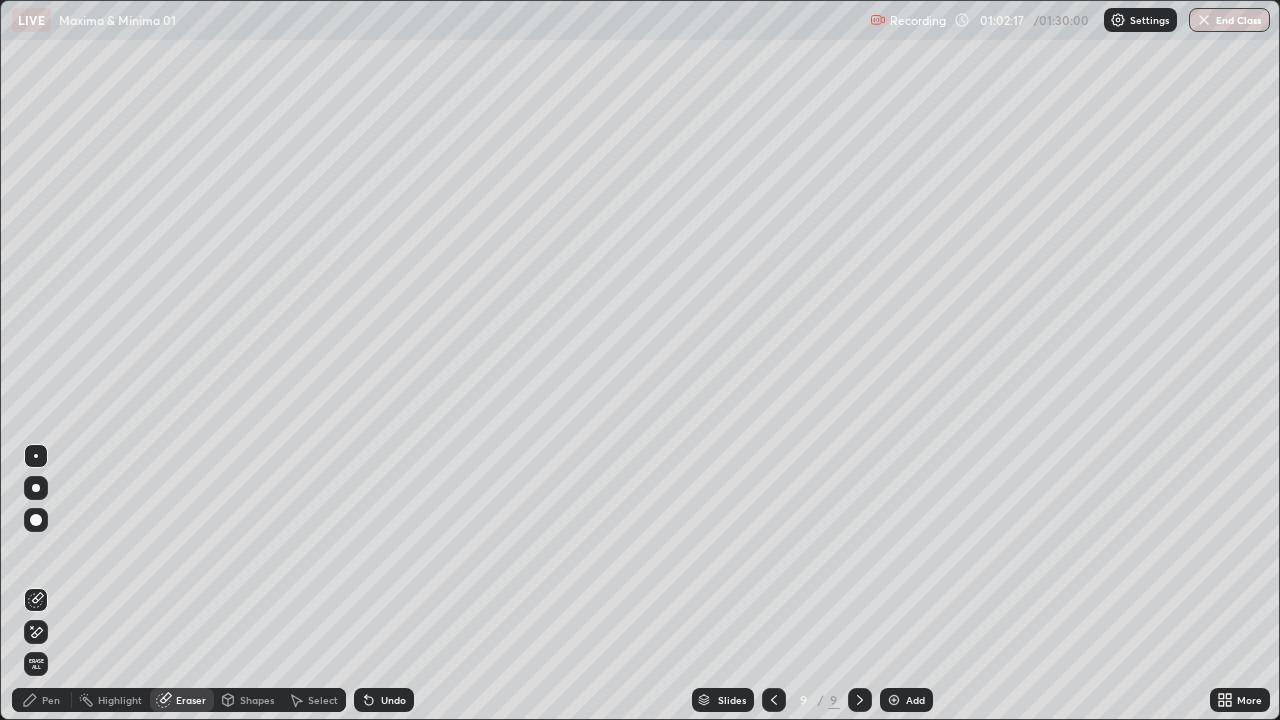 click on "Pen" at bounding box center [51, 700] 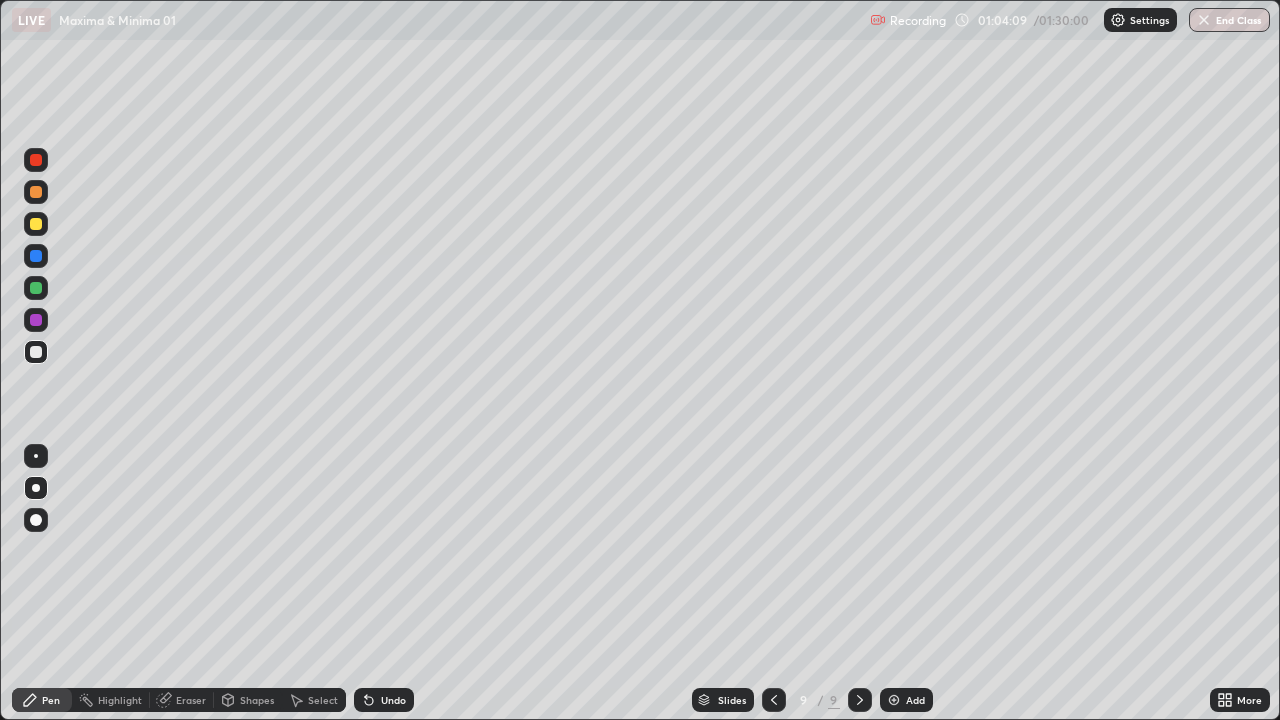 click on "Add" at bounding box center [915, 700] 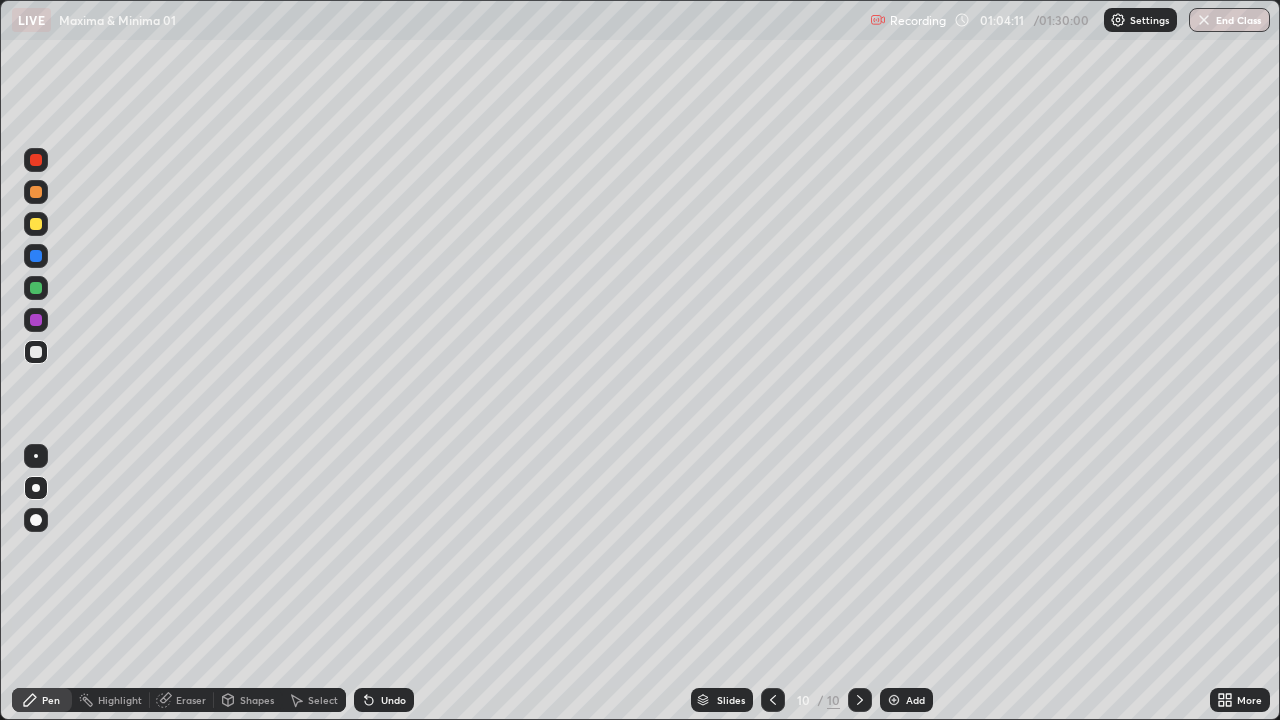 click at bounding box center [36, 224] 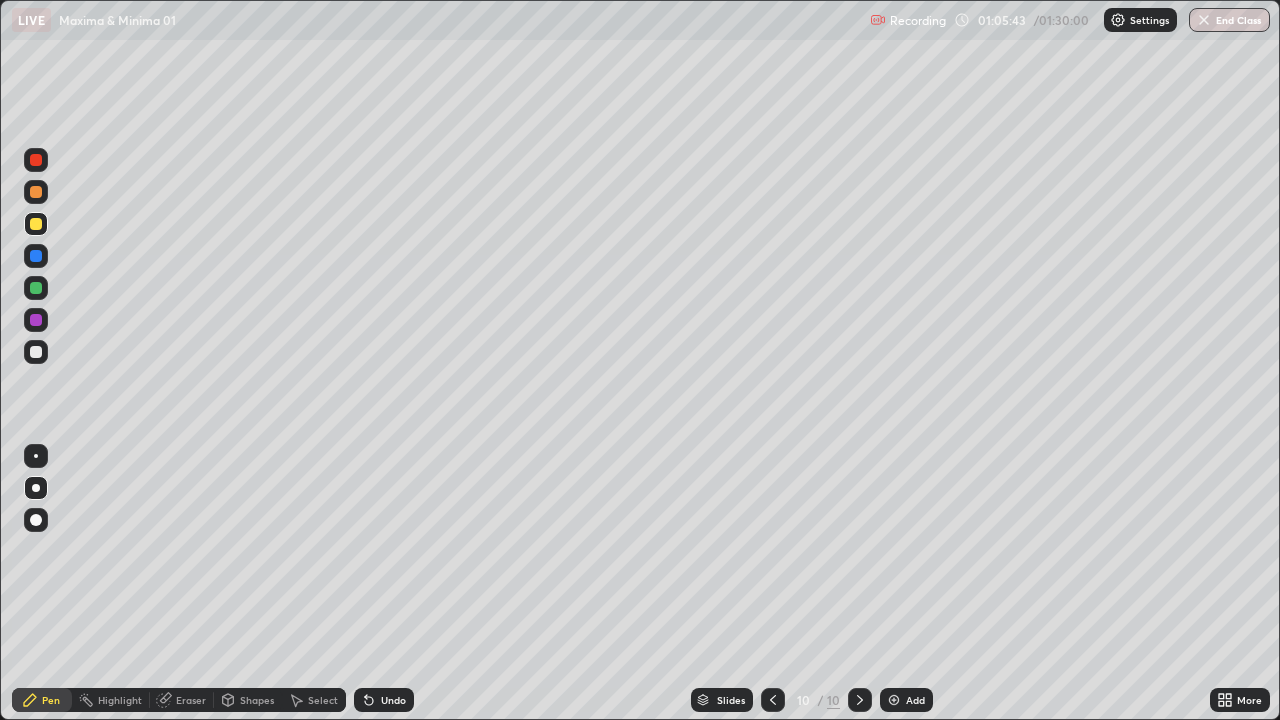click at bounding box center (36, 352) 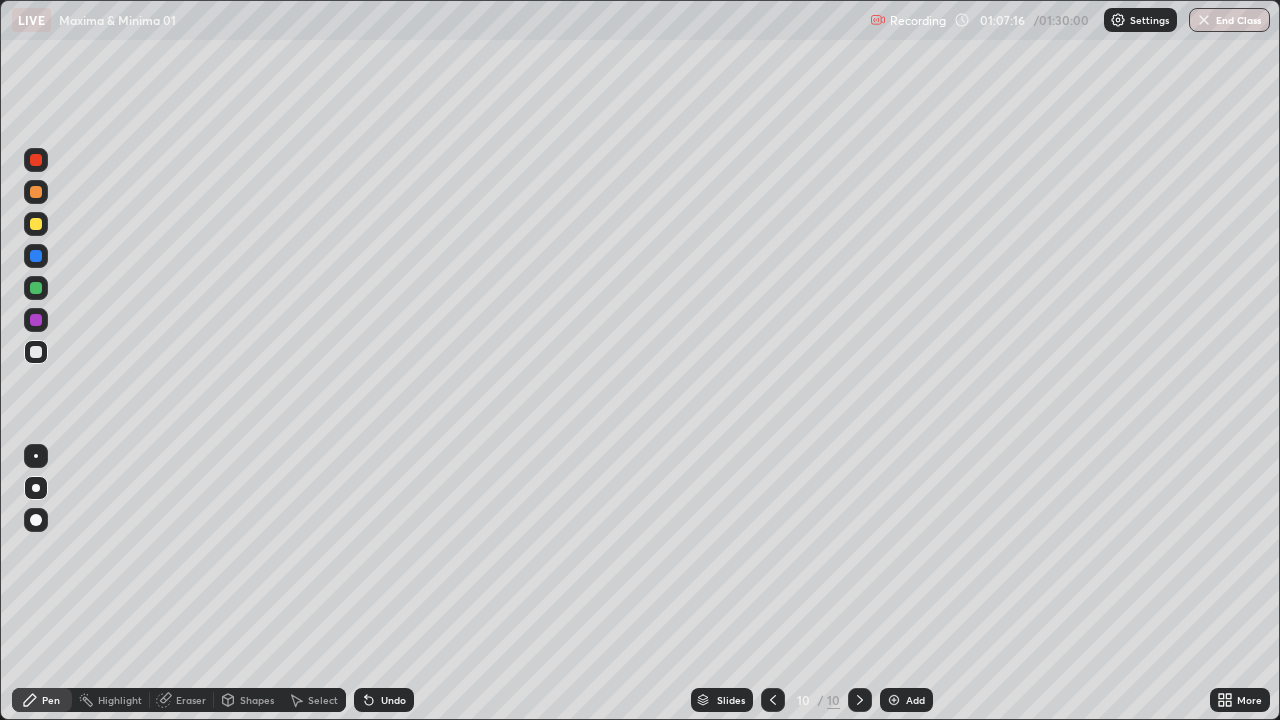 click 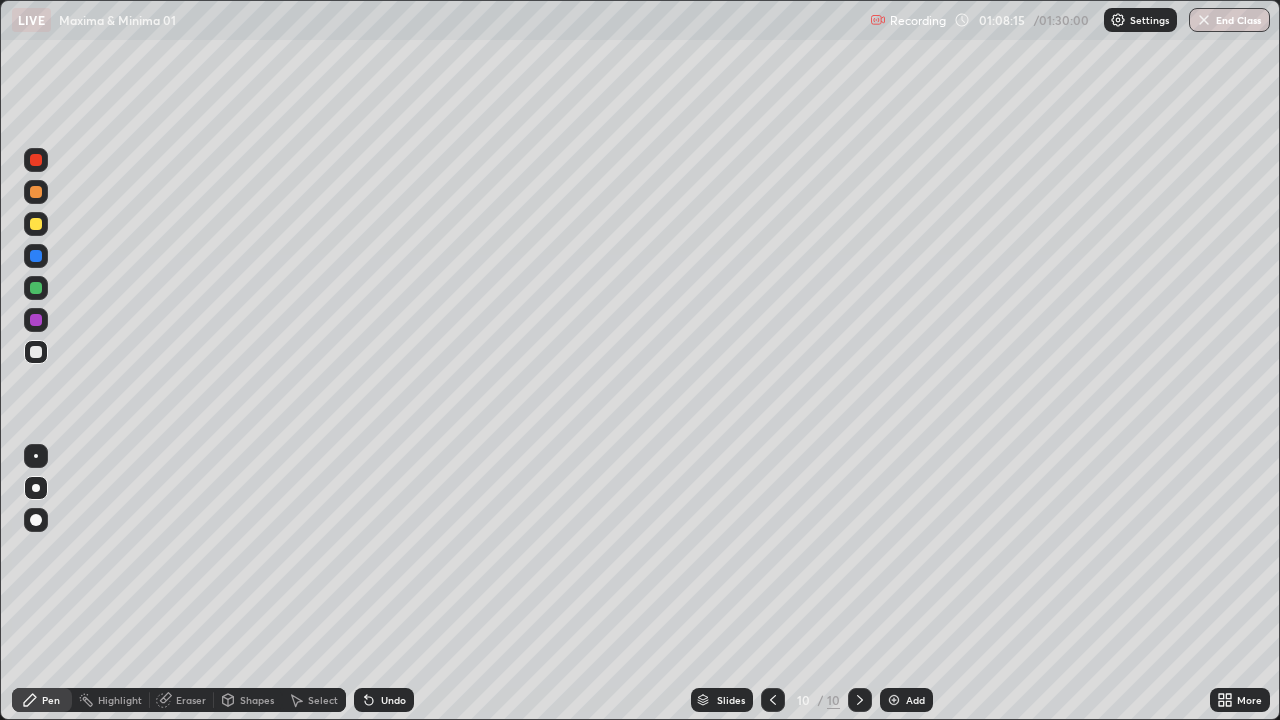 click 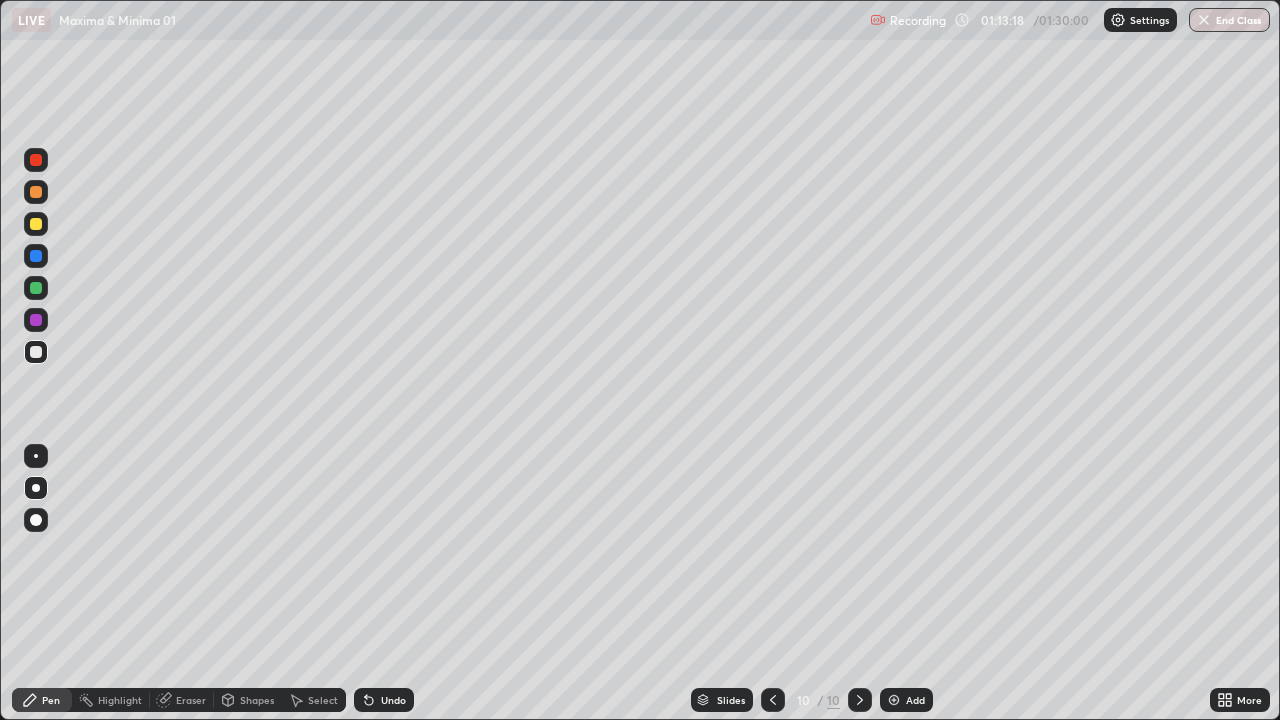 click on "Add" at bounding box center [915, 700] 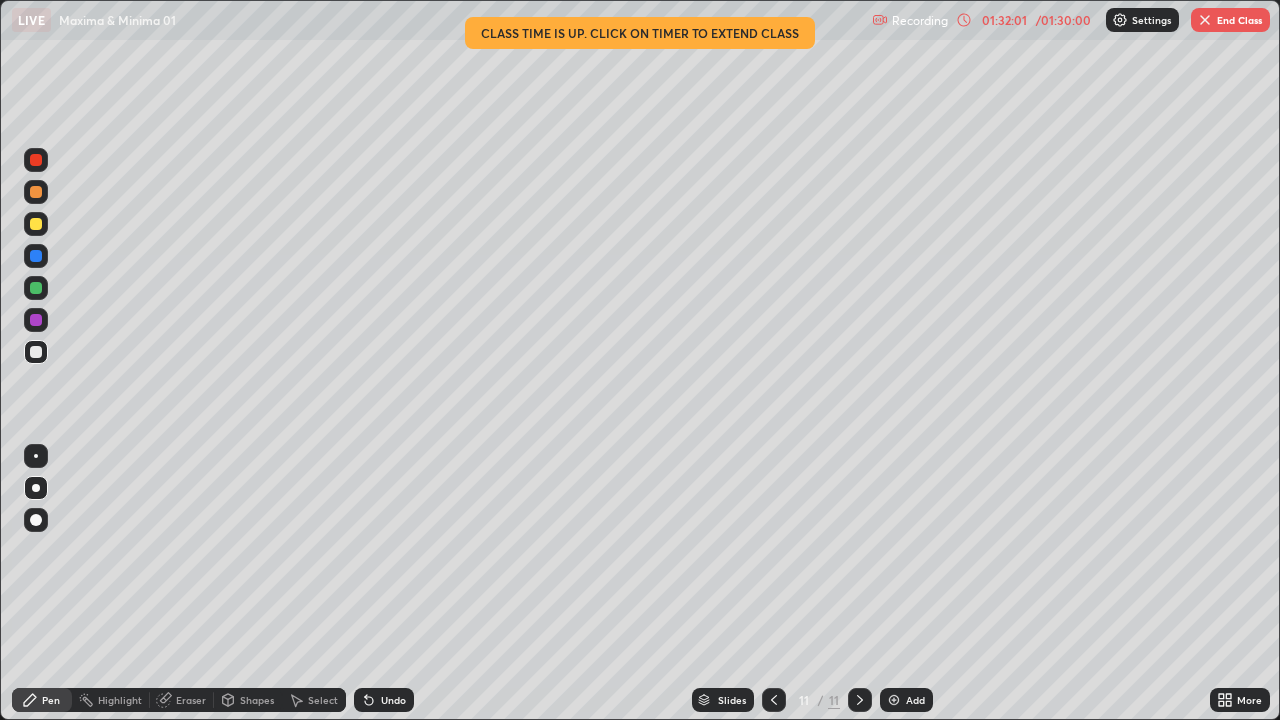 click on "End Class" at bounding box center [1230, 20] 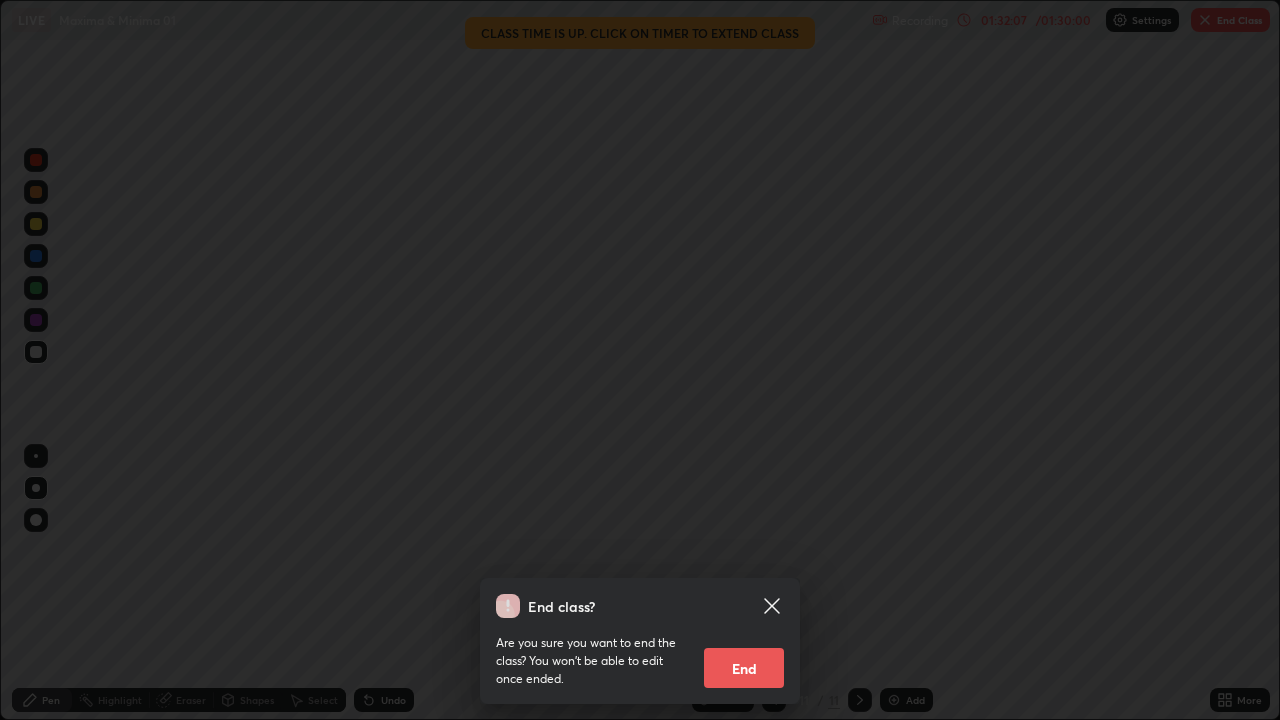 click on "End" at bounding box center (744, 668) 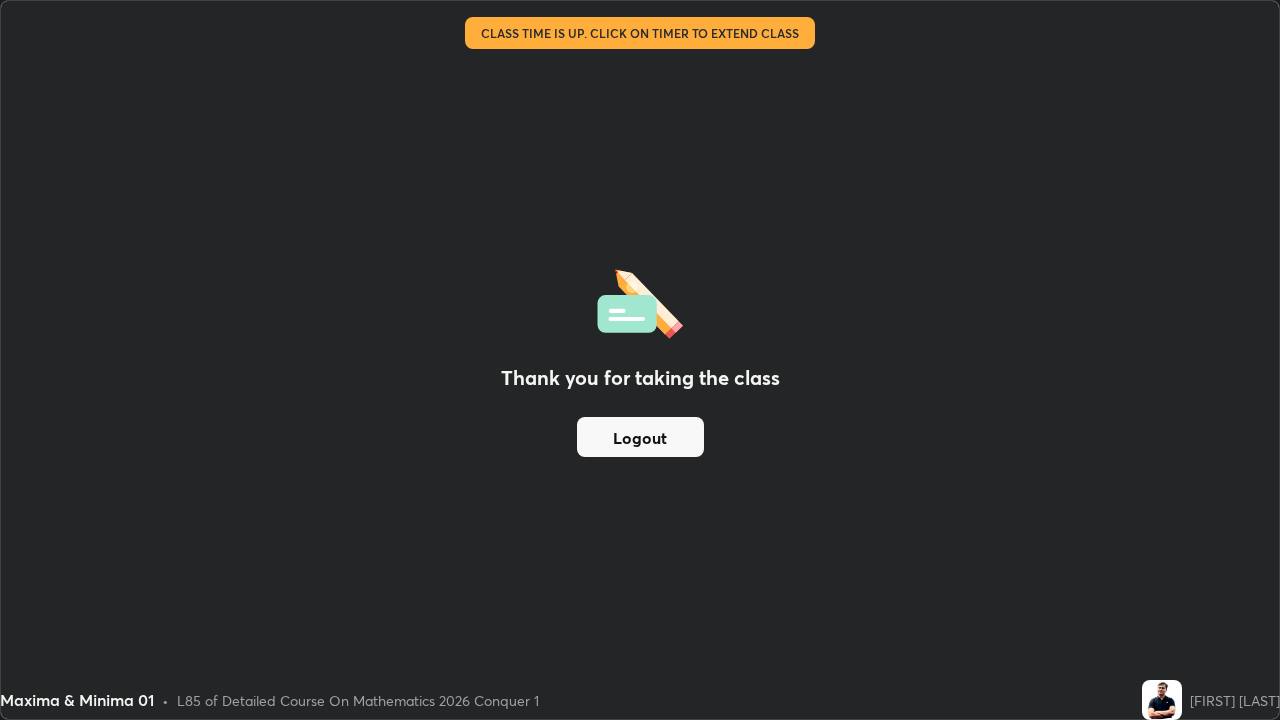 click on "Logout" at bounding box center (640, 437) 